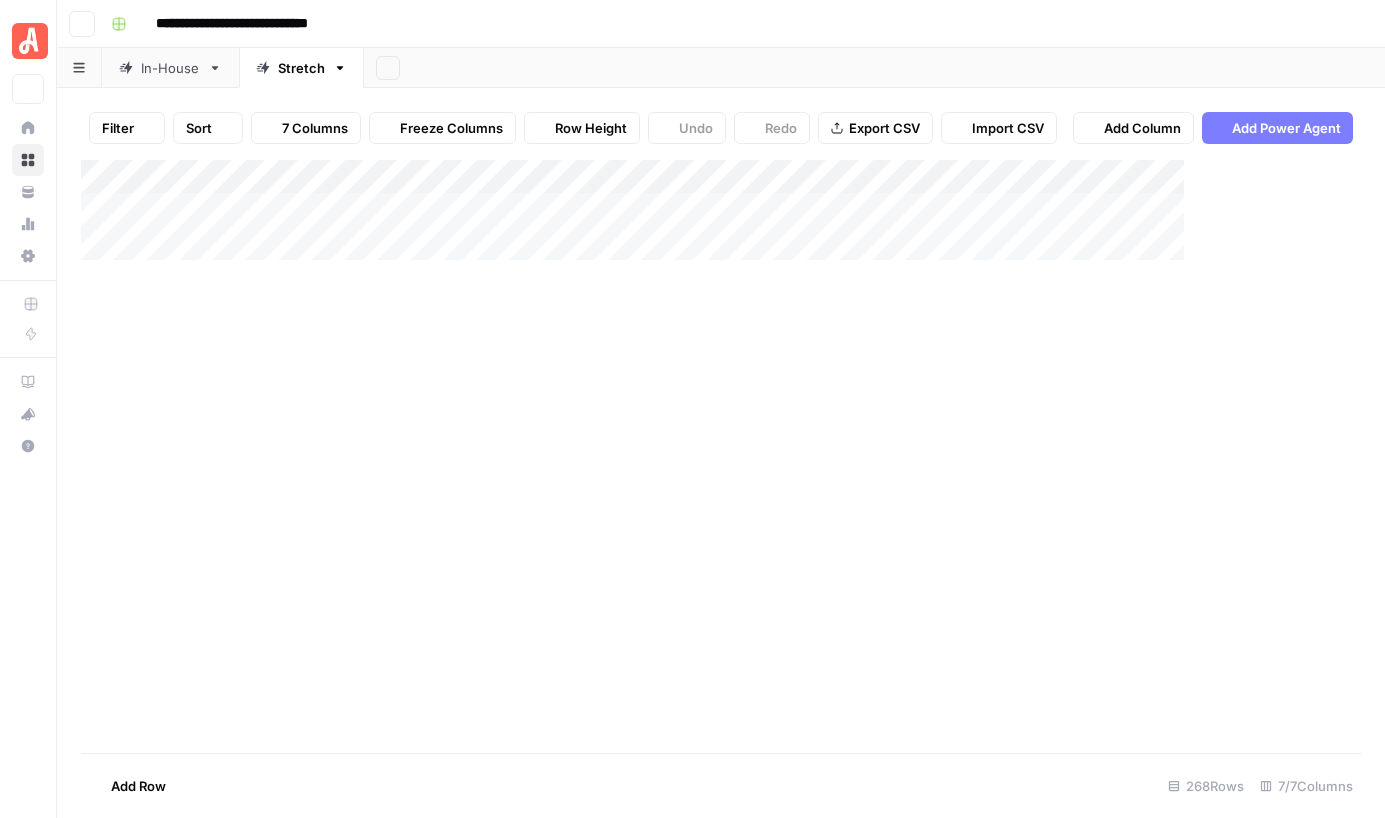 scroll, scrollTop: 0, scrollLeft: 0, axis: both 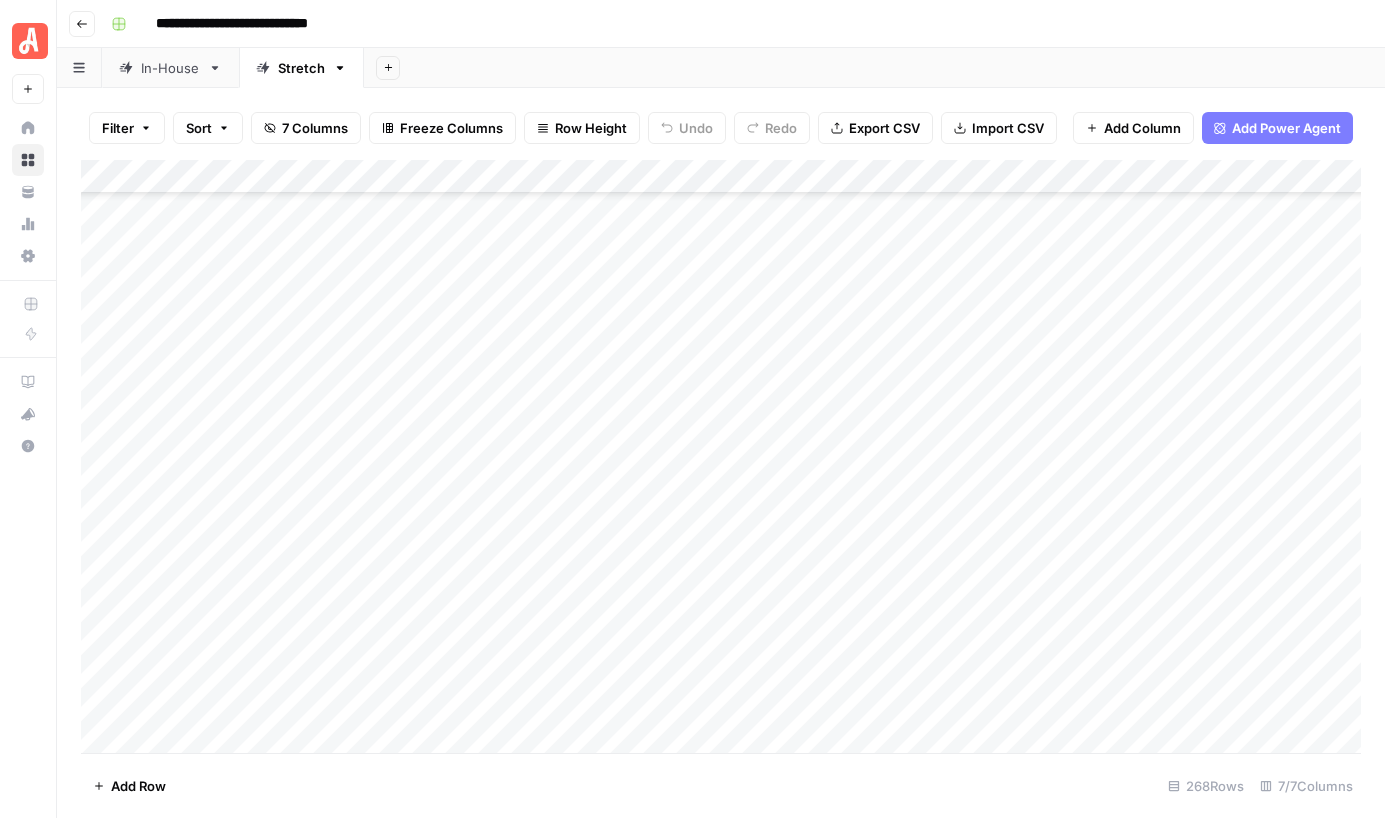 click on "Add Column" at bounding box center (721, 456) 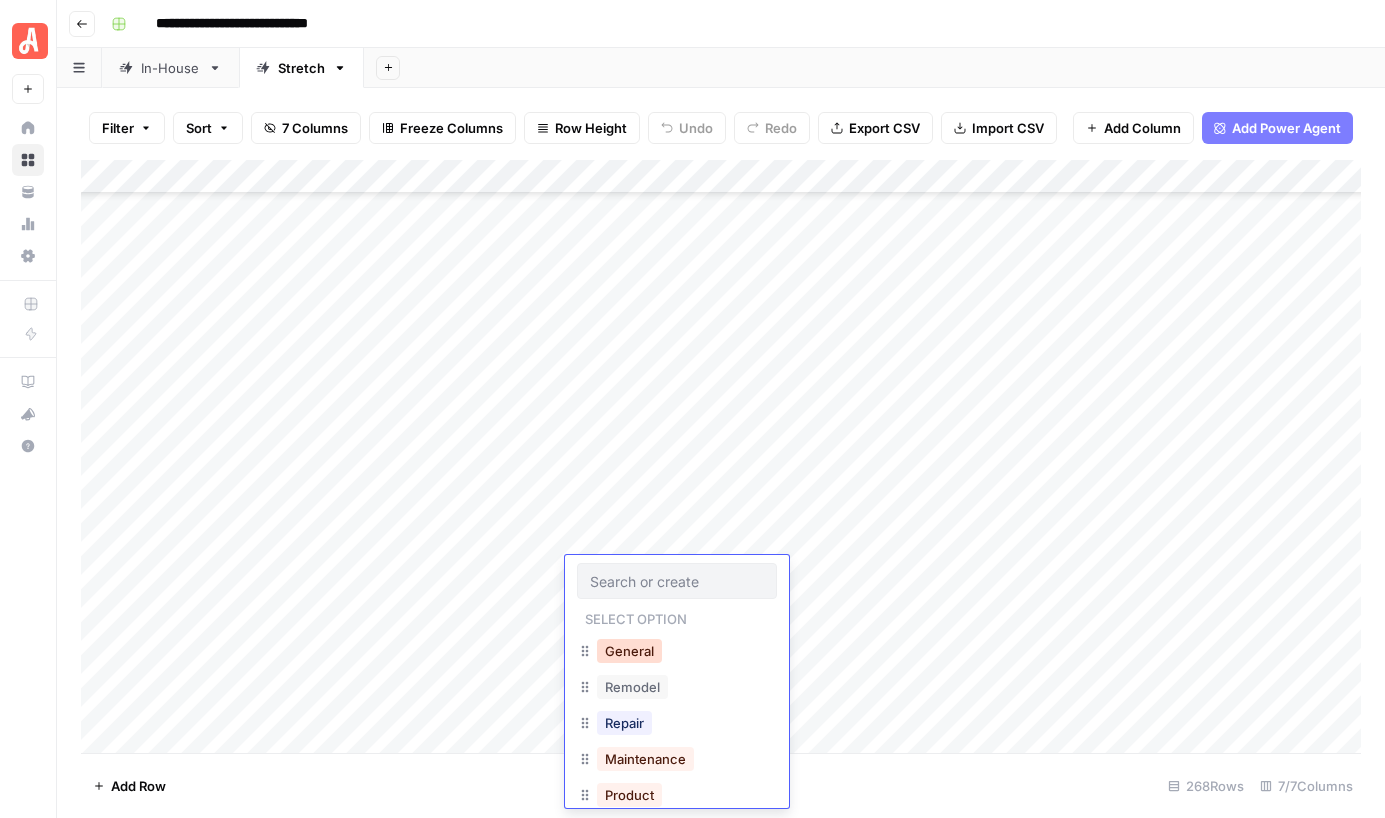 click on "General" at bounding box center (629, 651) 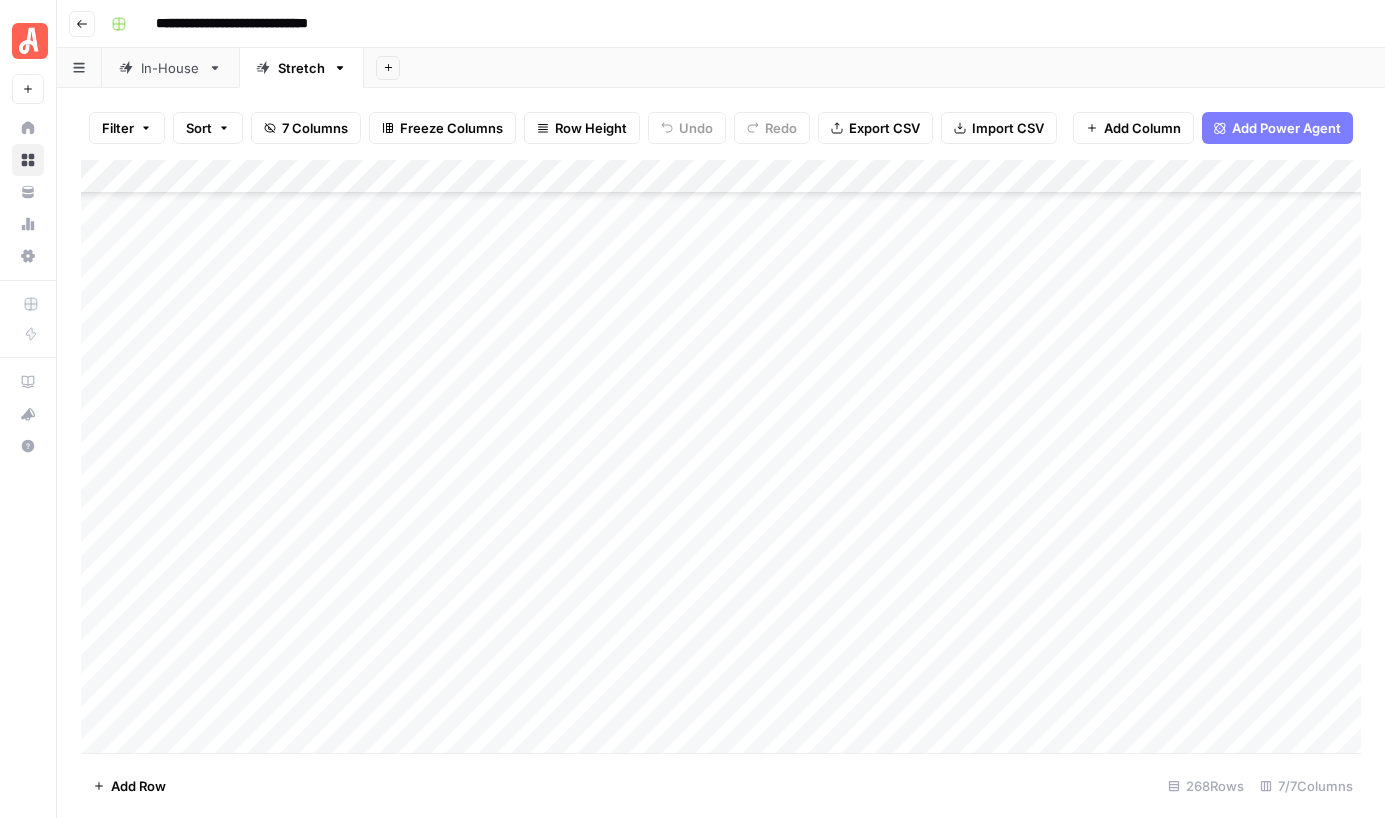 click on "Add Column" at bounding box center (721, 456) 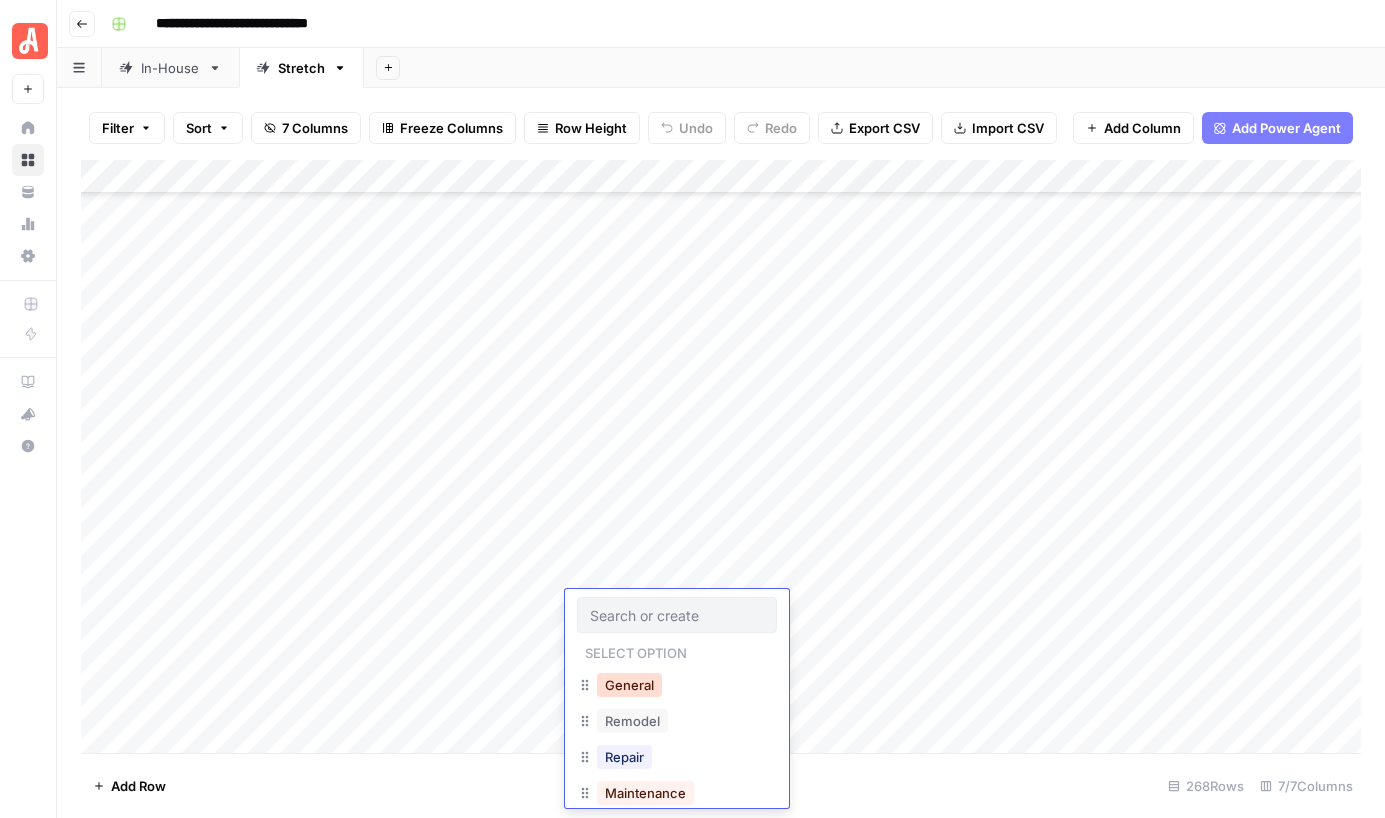 click on "General" at bounding box center [629, 685] 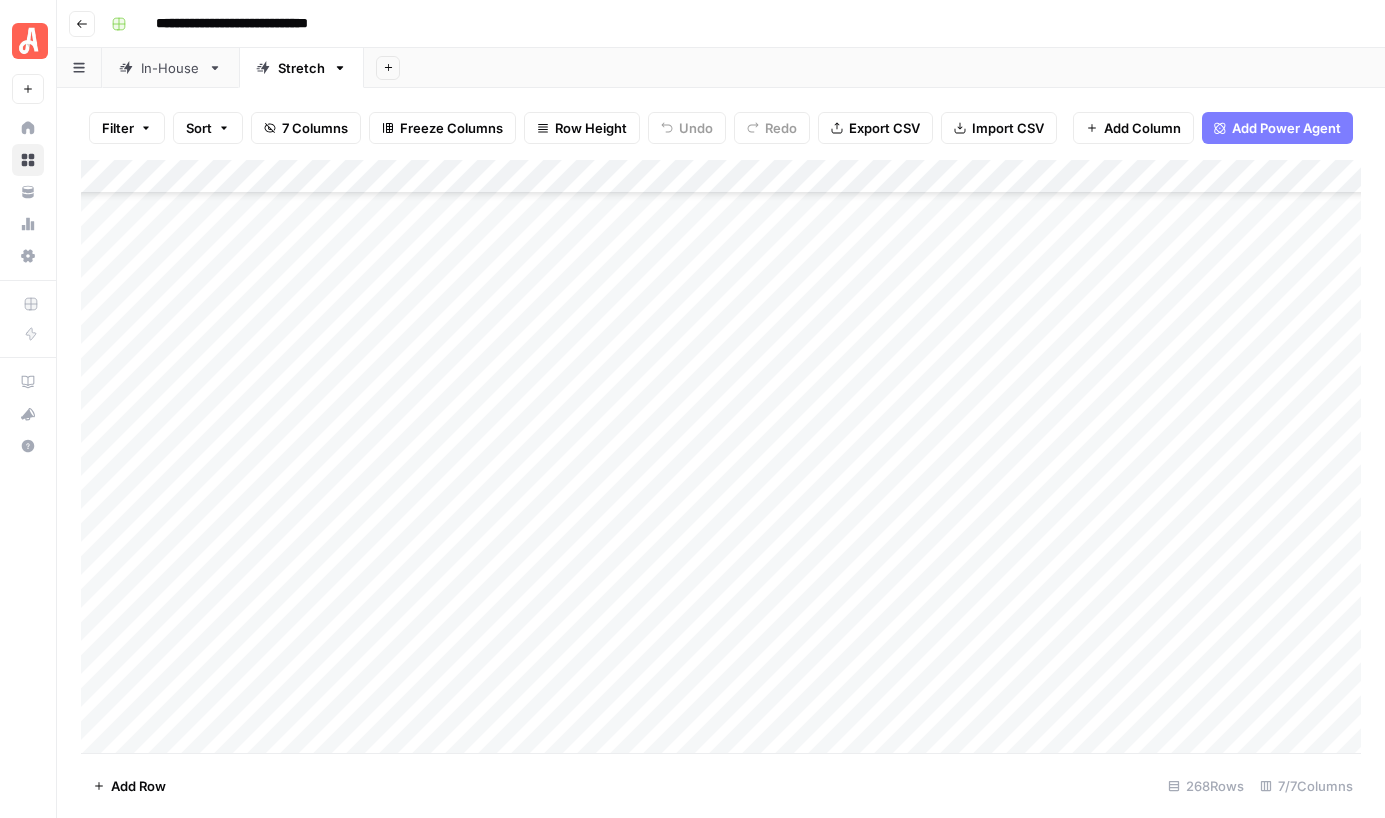 click on "Add Column" at bounding box center (721, 456) 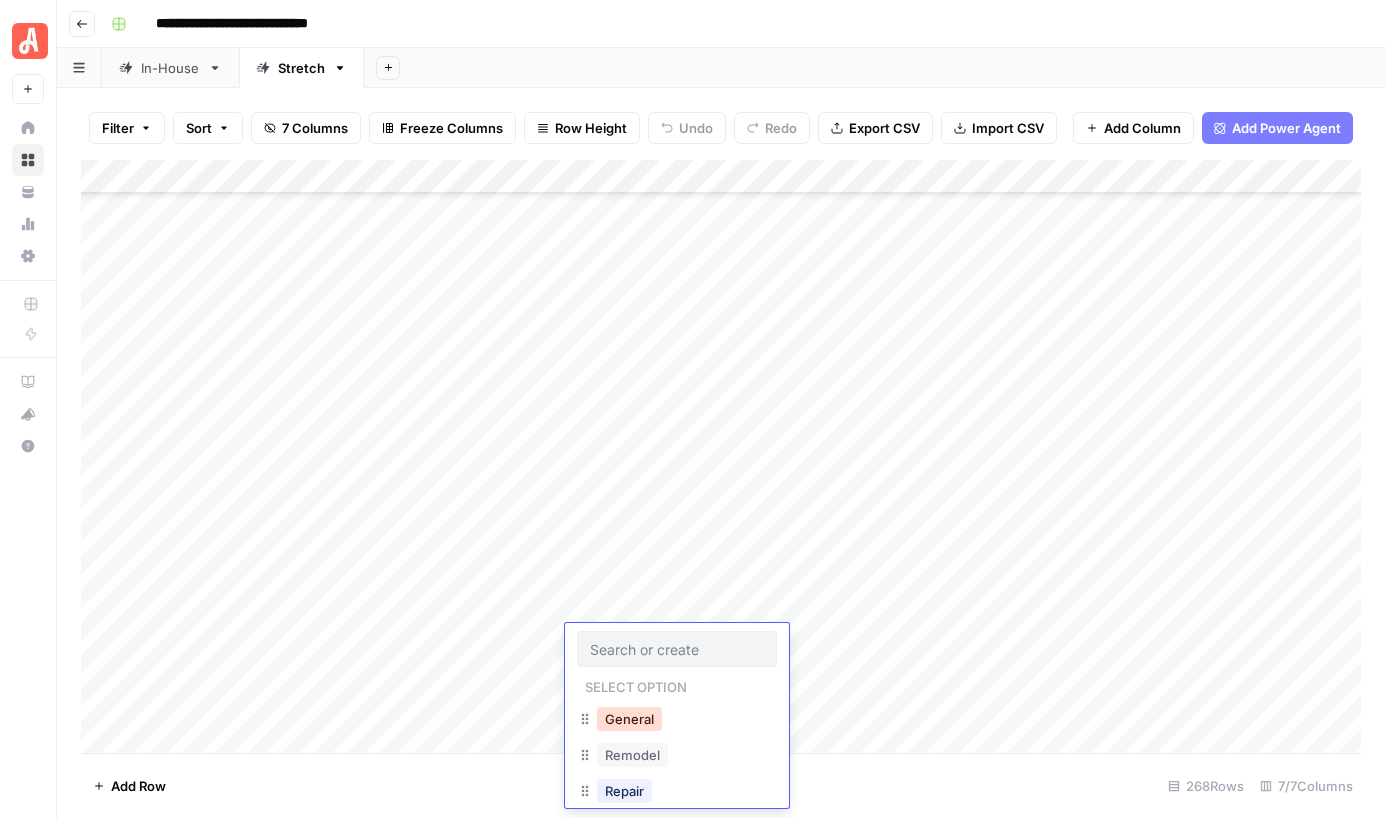 click on "General" at bounding box center [629, 719] 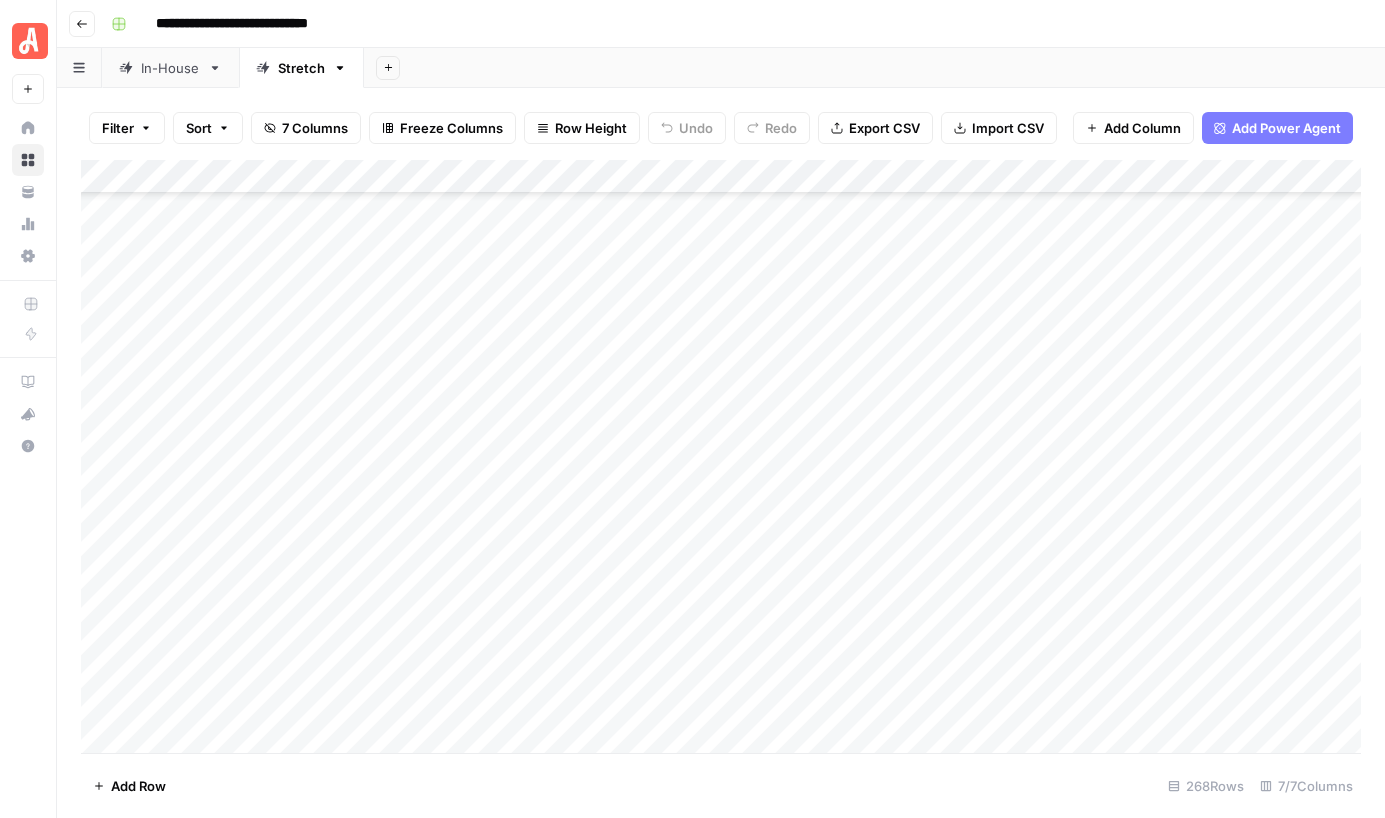 click on "Add Column" at bounding box center (721, 456) 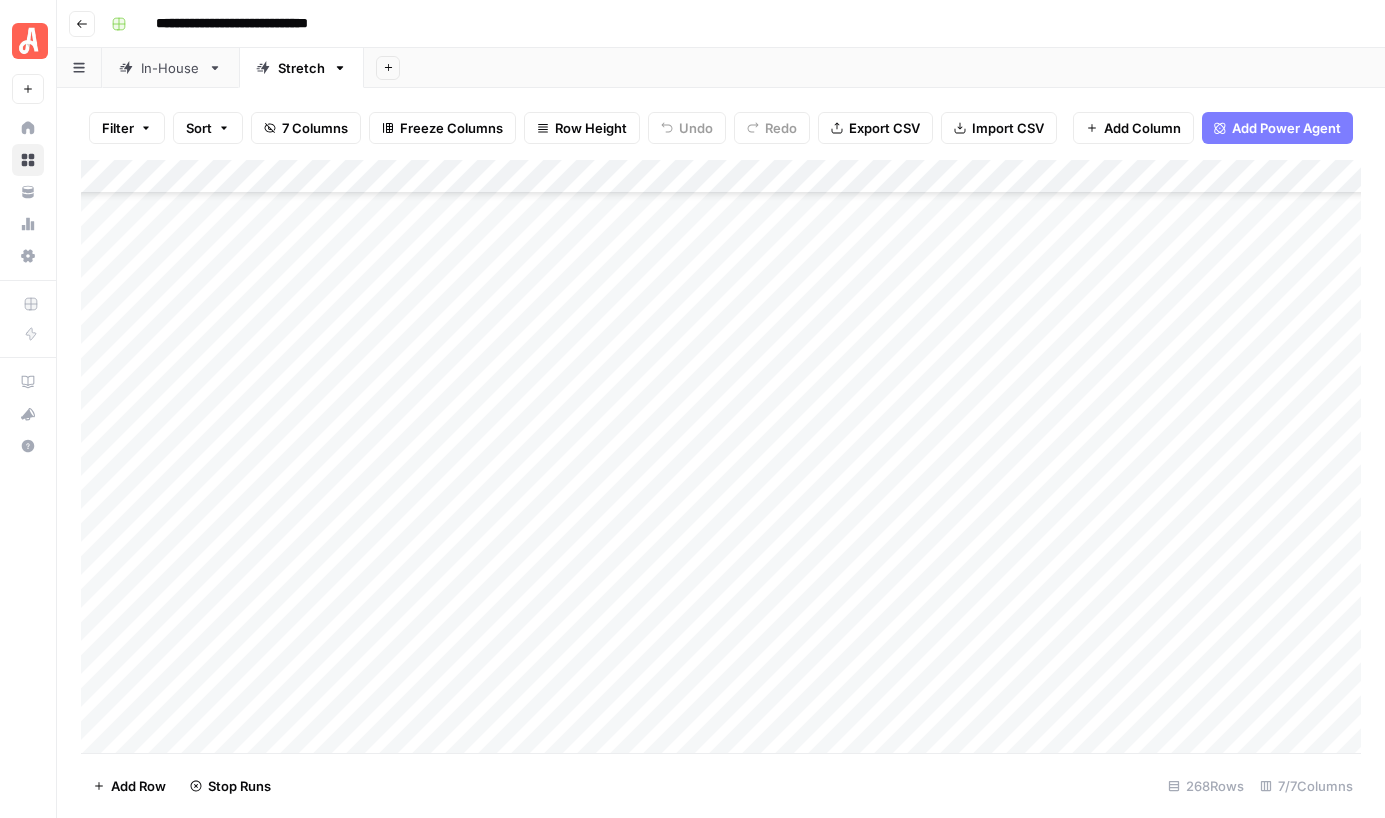 scroll, scrollTop: 7960, scrollLeft: 0, axis: vertical 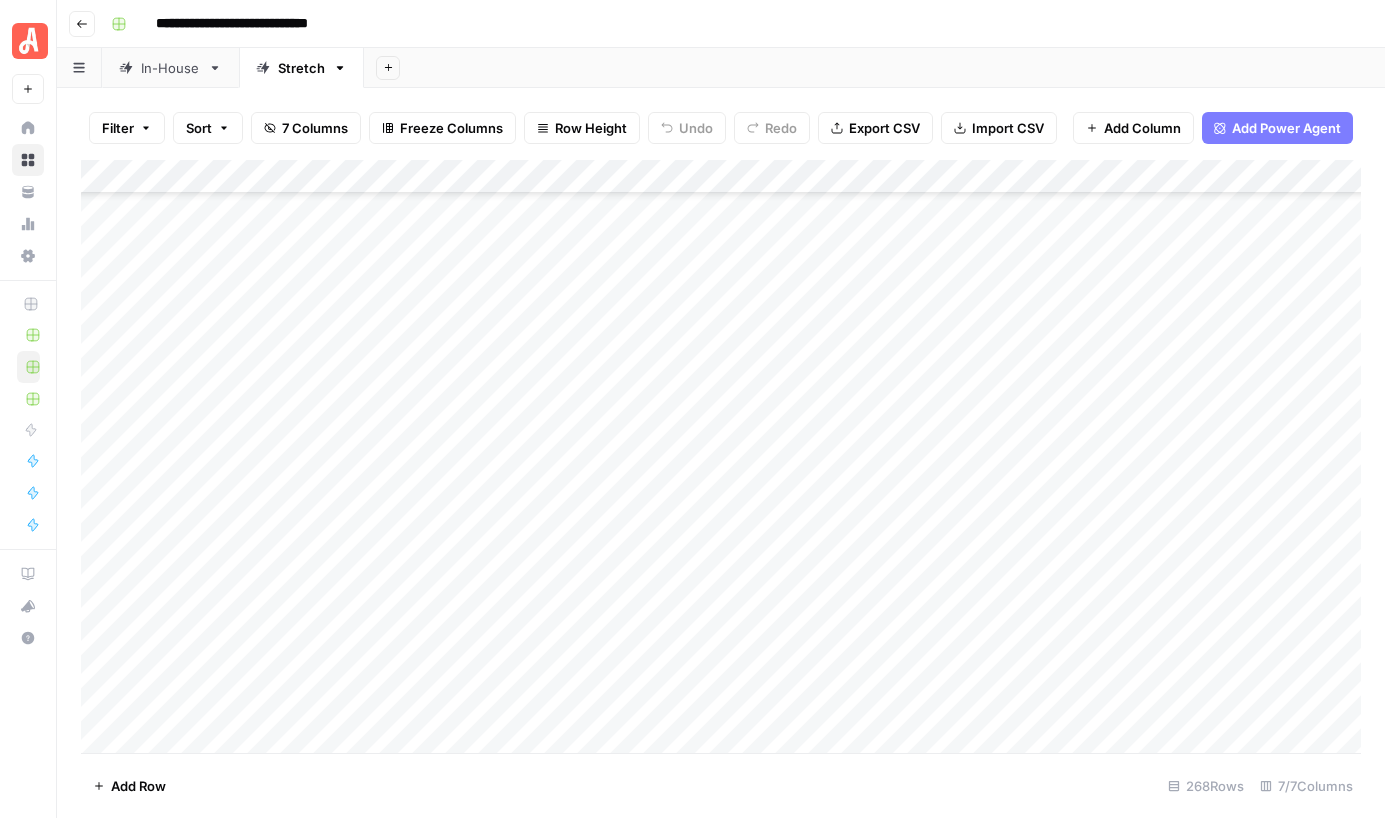 click on "Add Column" at bounding box center [721, 456] 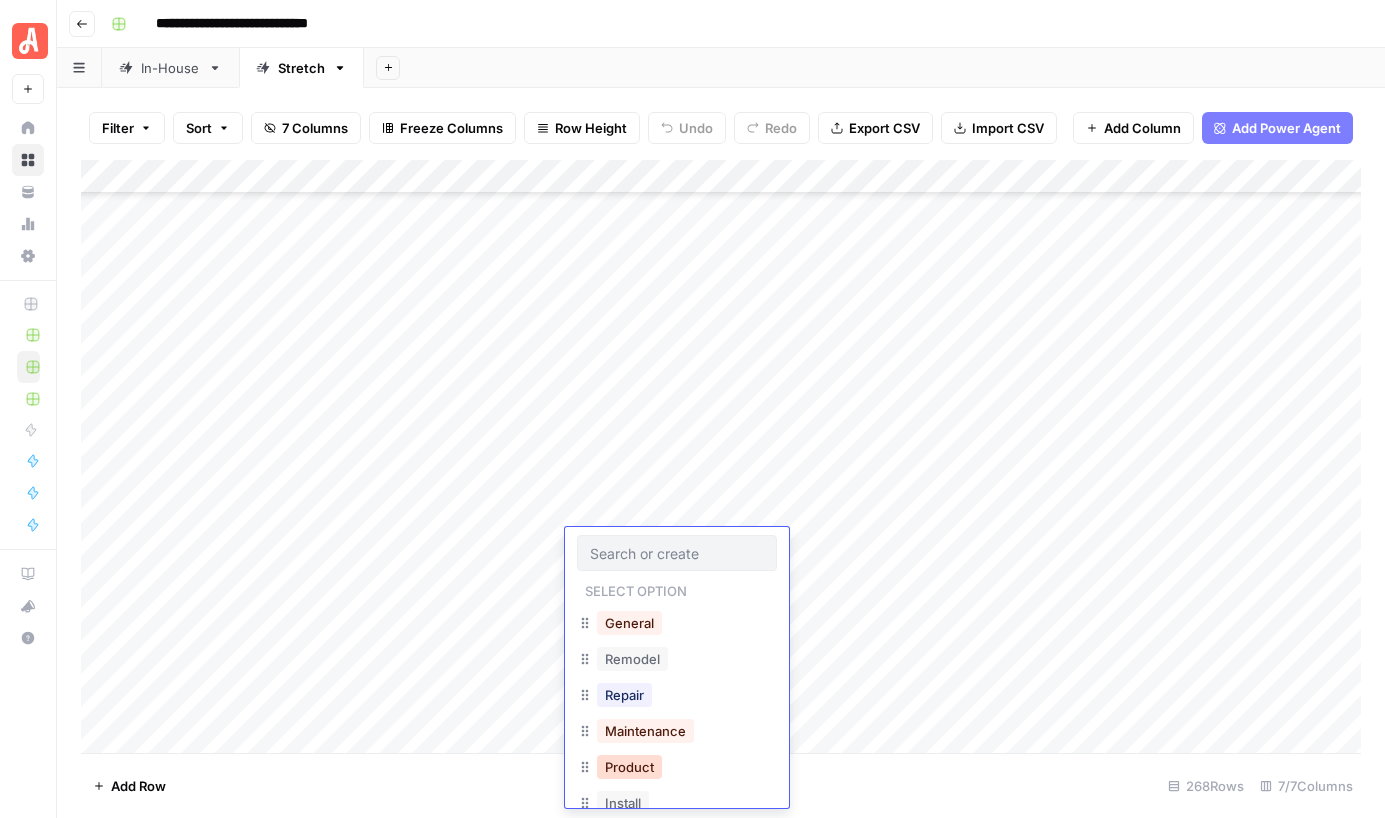 scroll, scrollTop: 31, scrollLeft: 0, axis: vertical 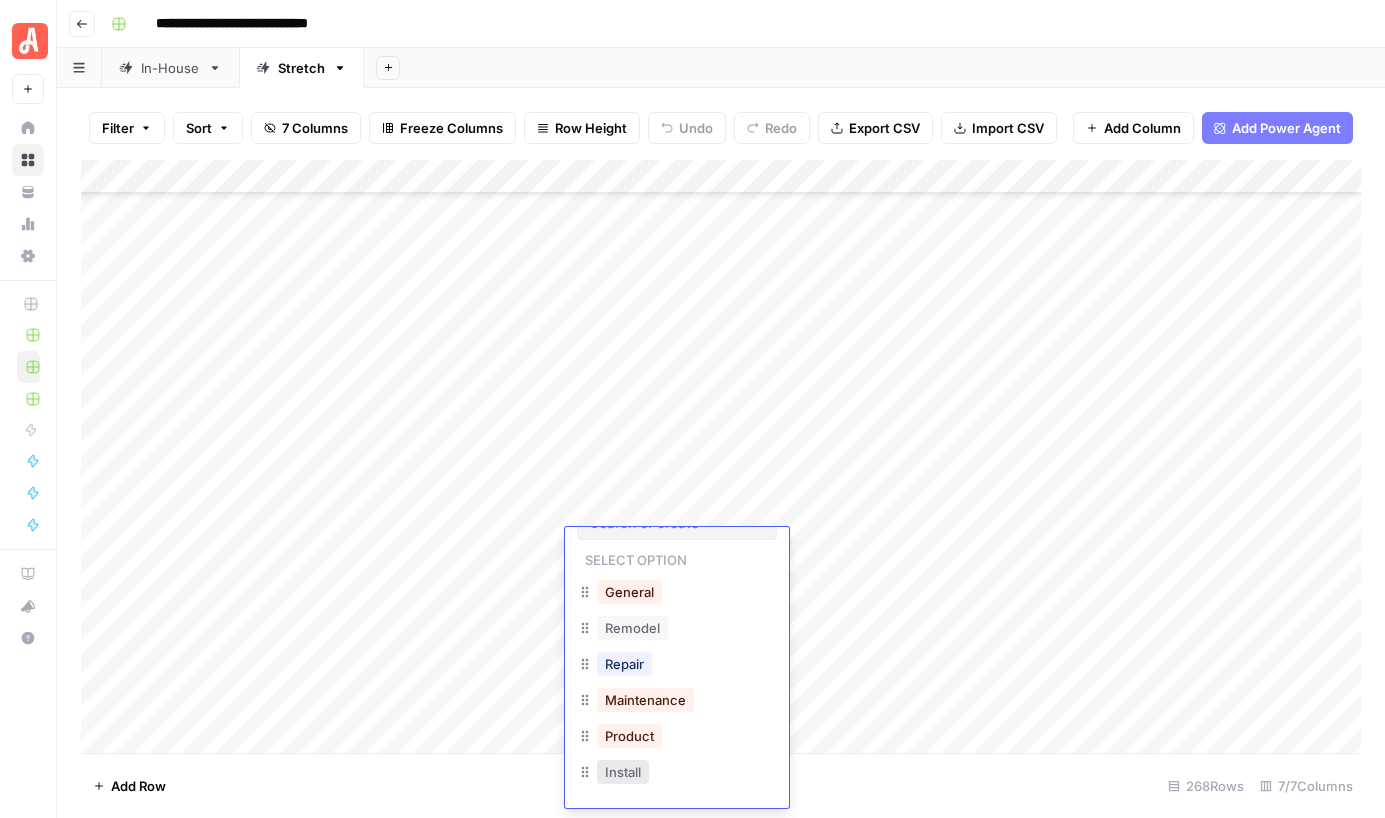 click on "Install" at bounding box center (623, 772) 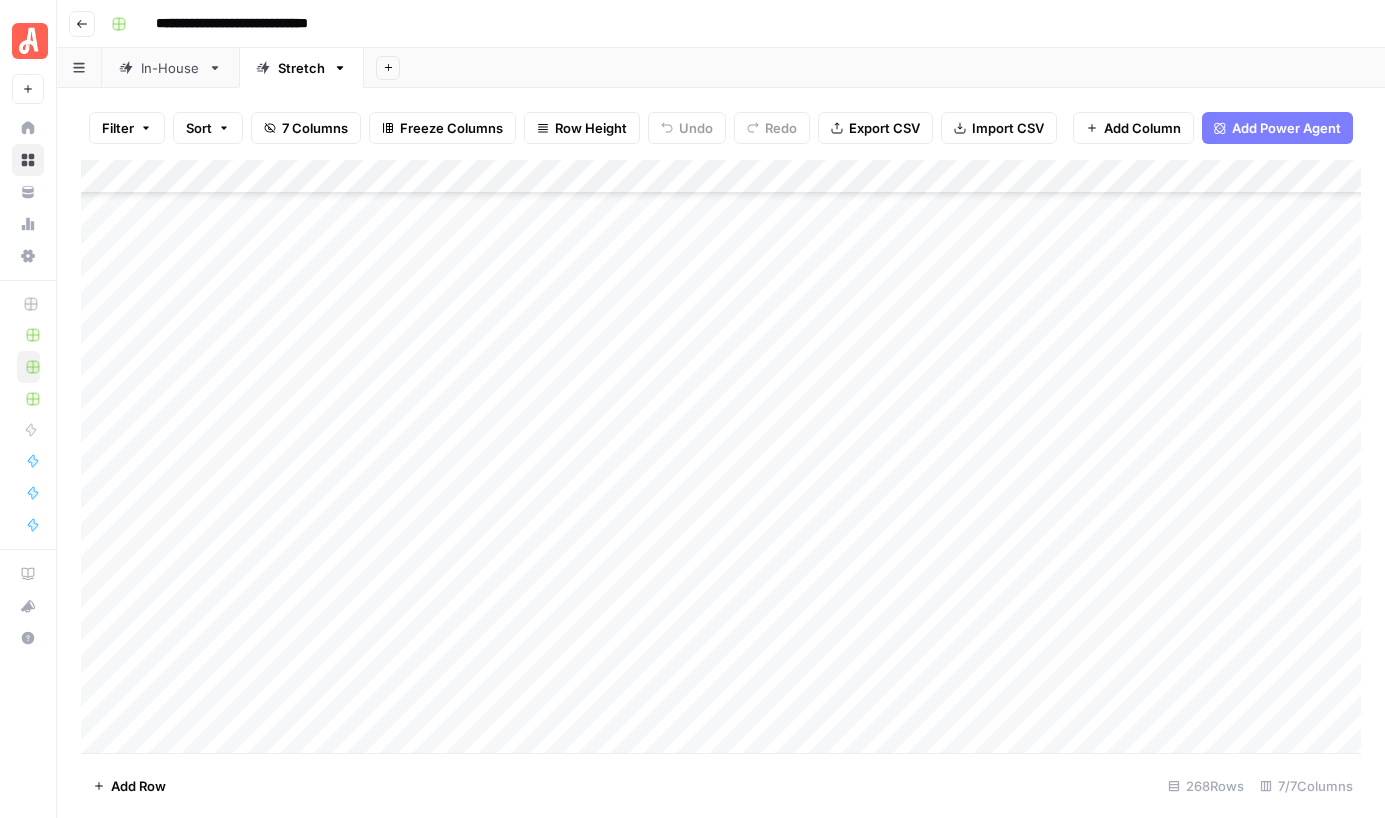 click on "Add Column" at bounding box center [721, 456] 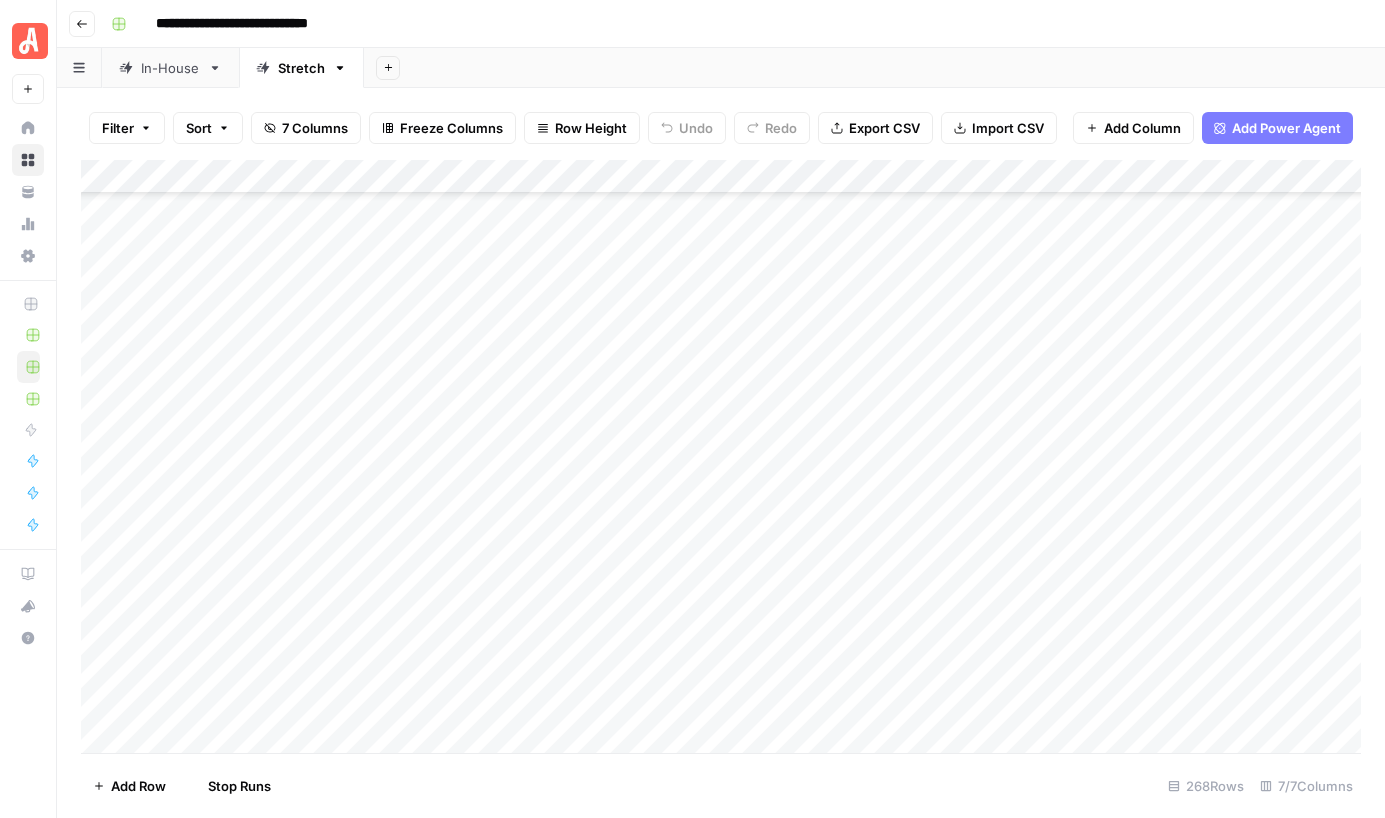 click on "Add Column" at bounding box center (721, 456) 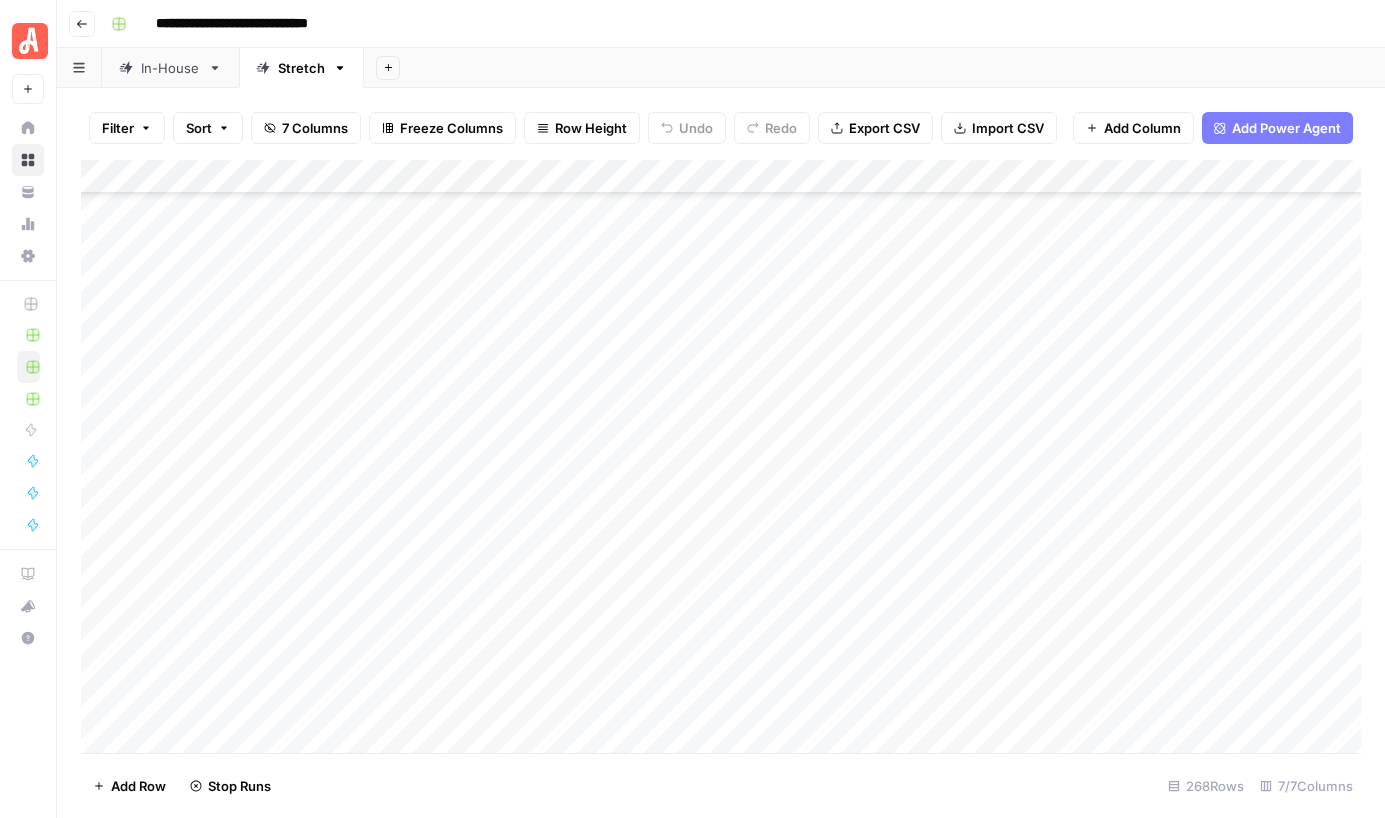 click on "Add Column" at bounding box center [721, 456] 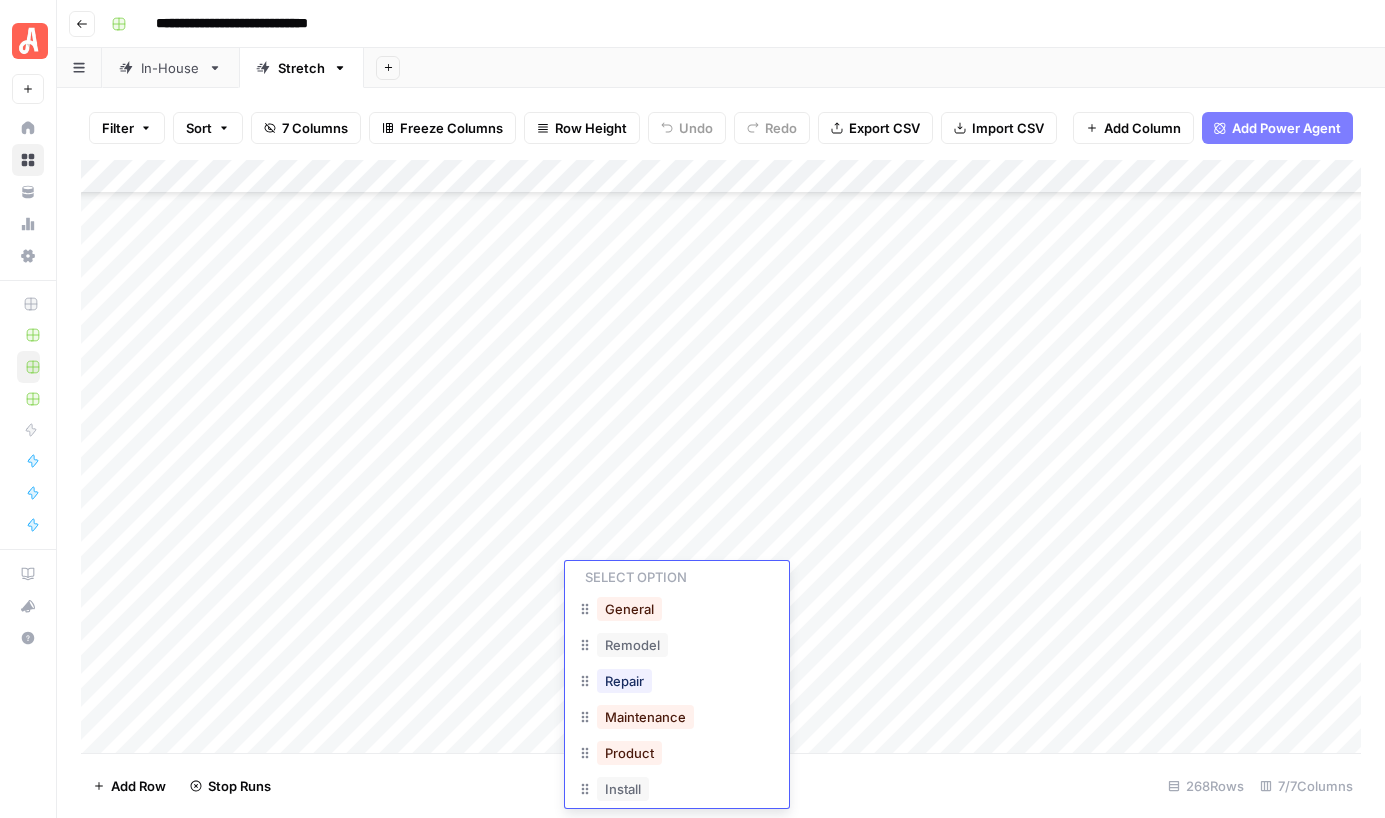 scroll, scrollTop: 65, scrollLeft: 0, axis: vertical 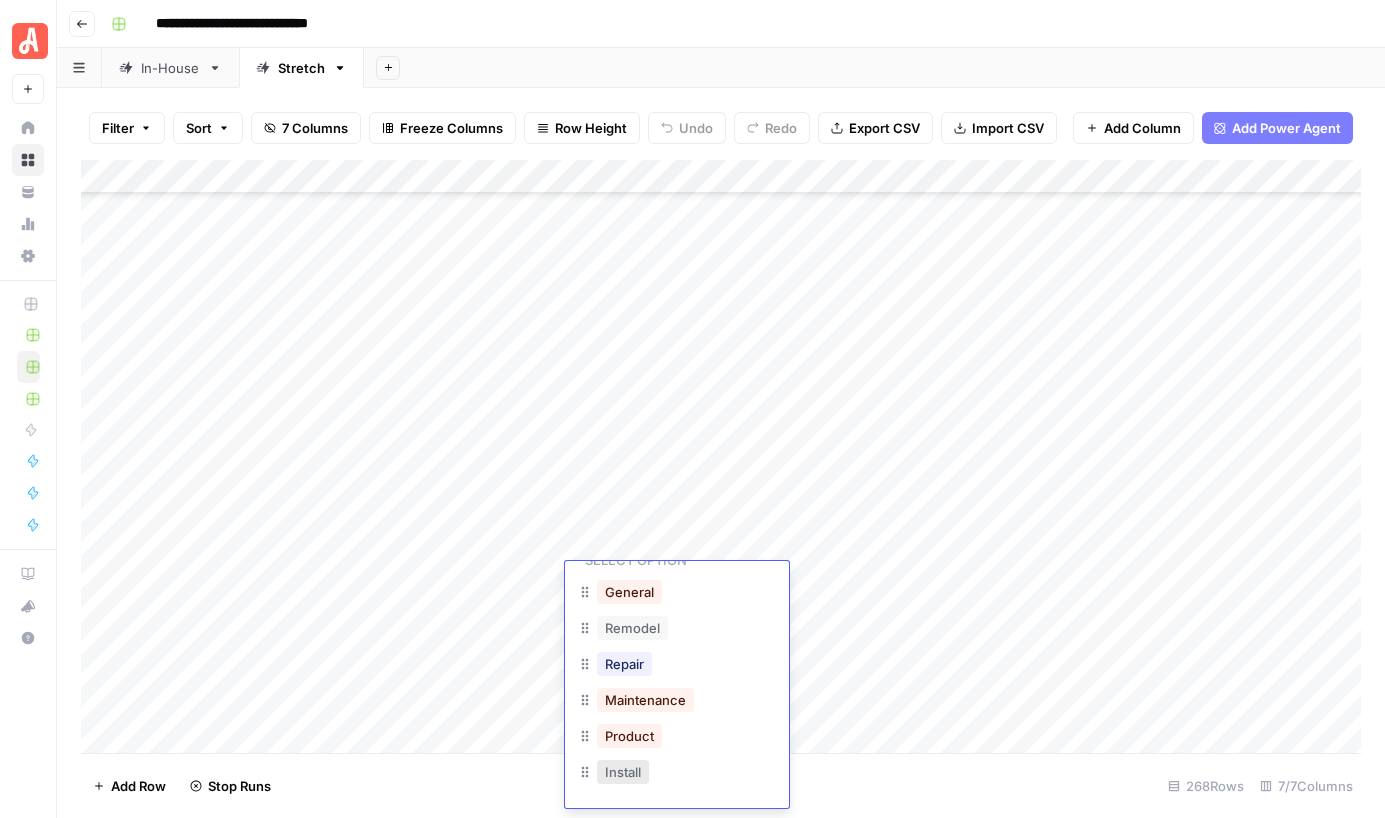 click on "Install" at bounding box center [623, 772] 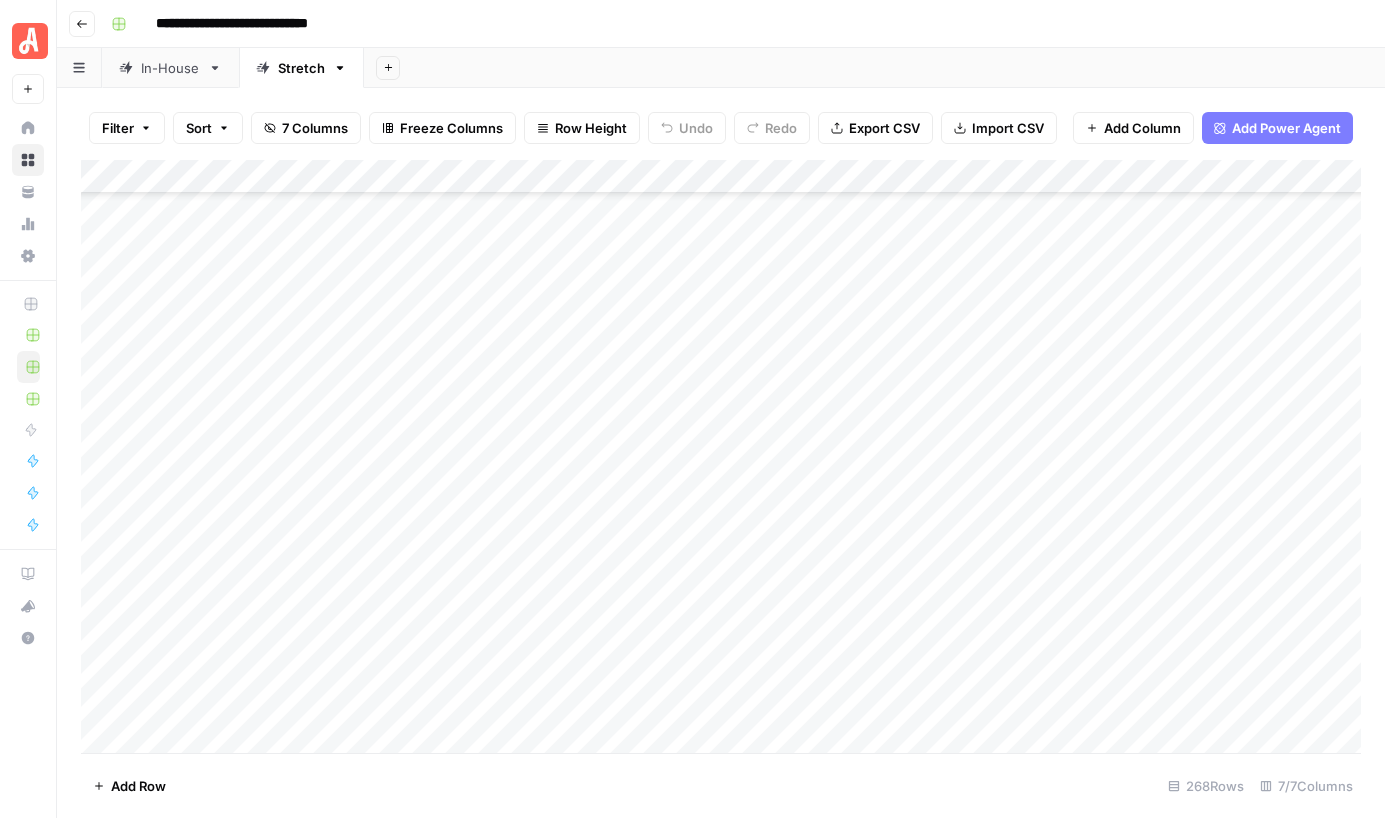 click on "Add Column" at bounding box center (721, 456) 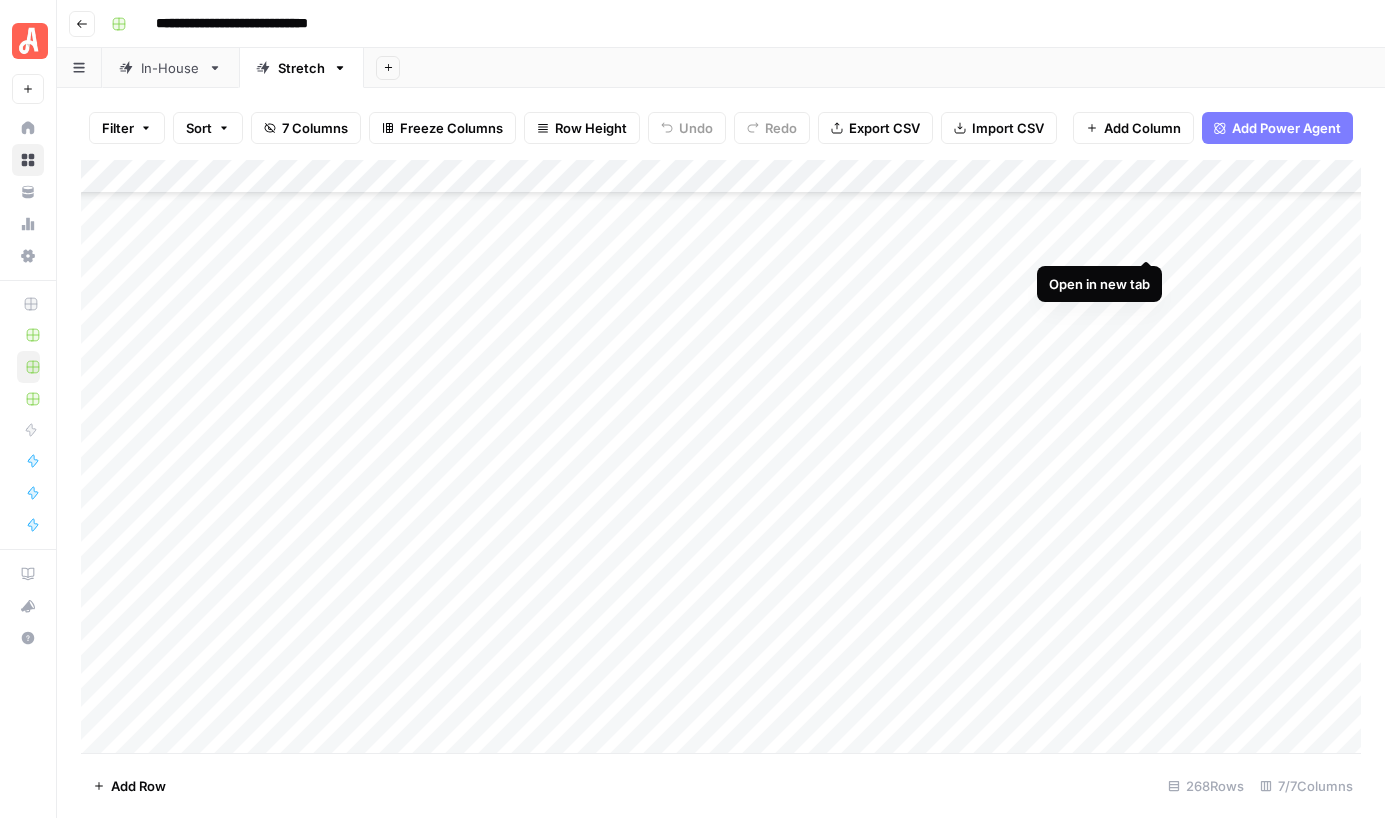 click on "Add Column" at bounding box center (721, 456) 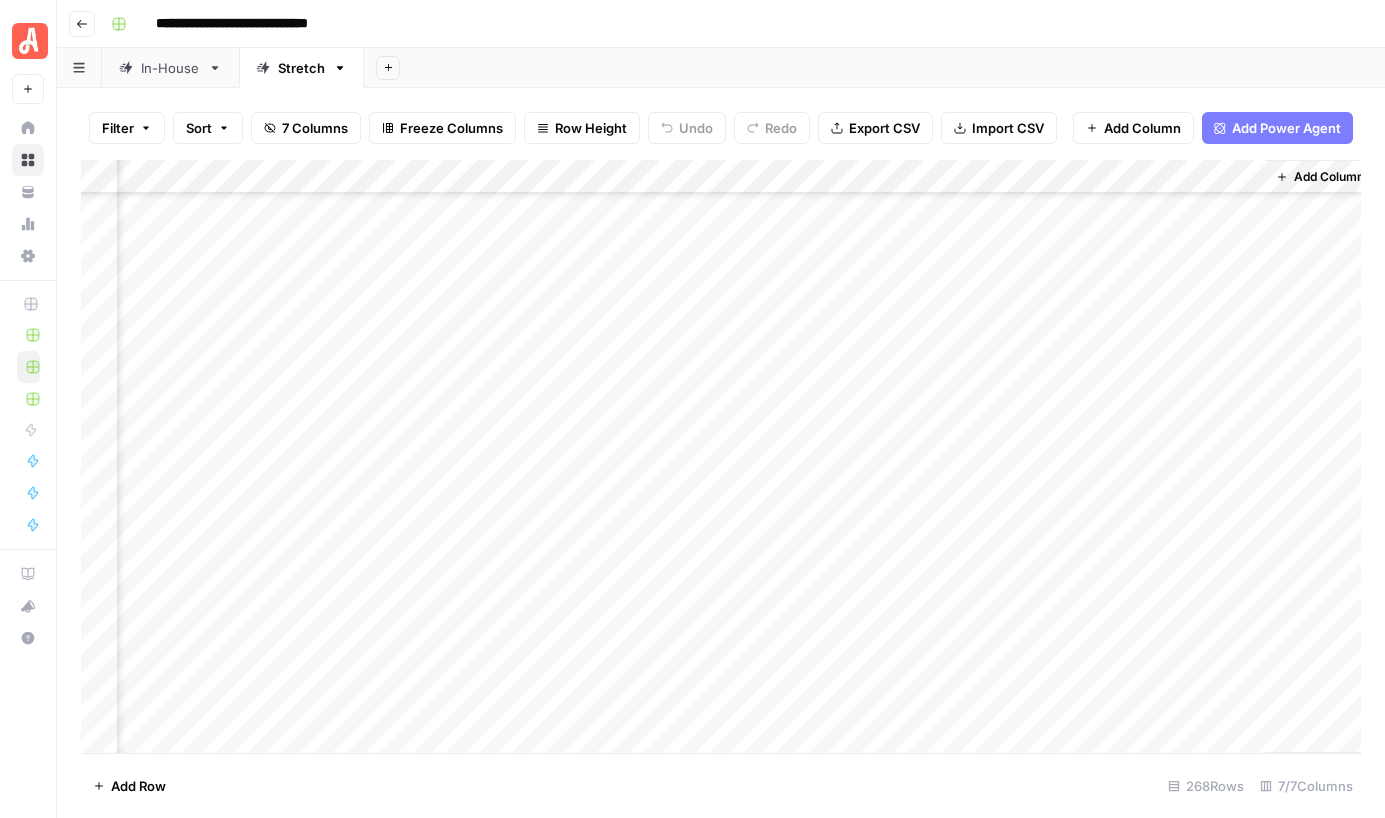 scroll, scrollTop: 7960, scrollLeft: 332, axis: both 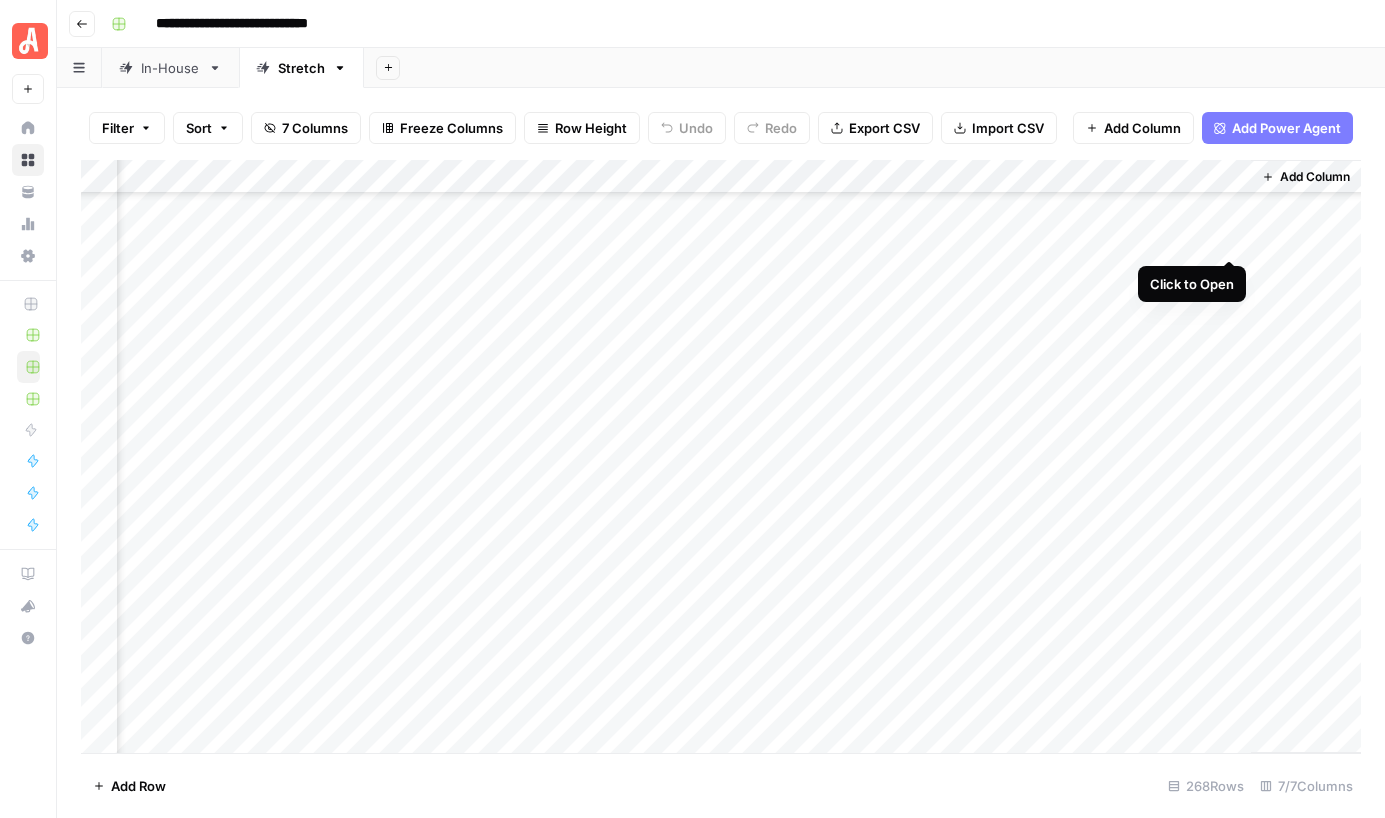click on "Add Column" at bounding box center (721, 456) 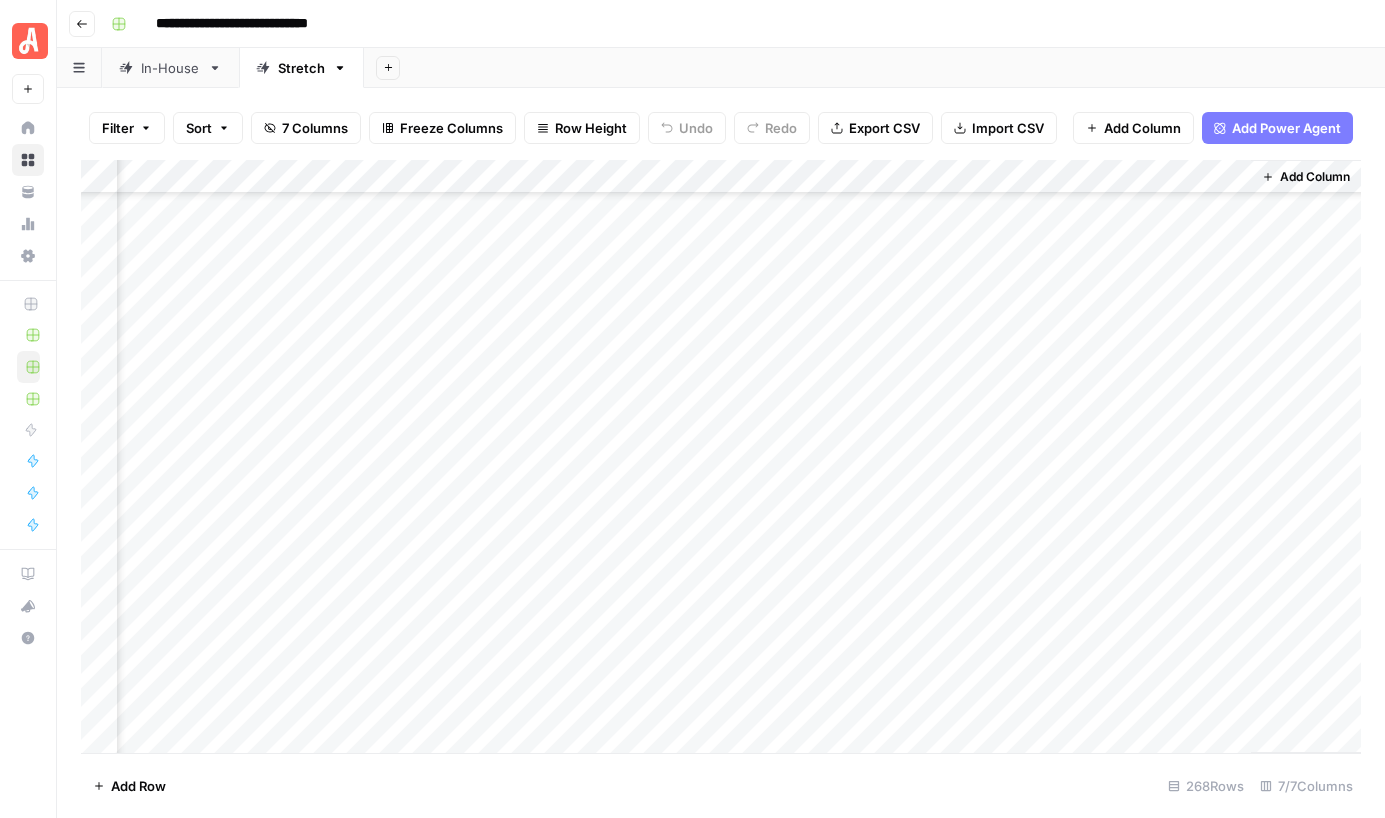 scroll, scrollTop: 7960, scrollLeft: 314, axis: both 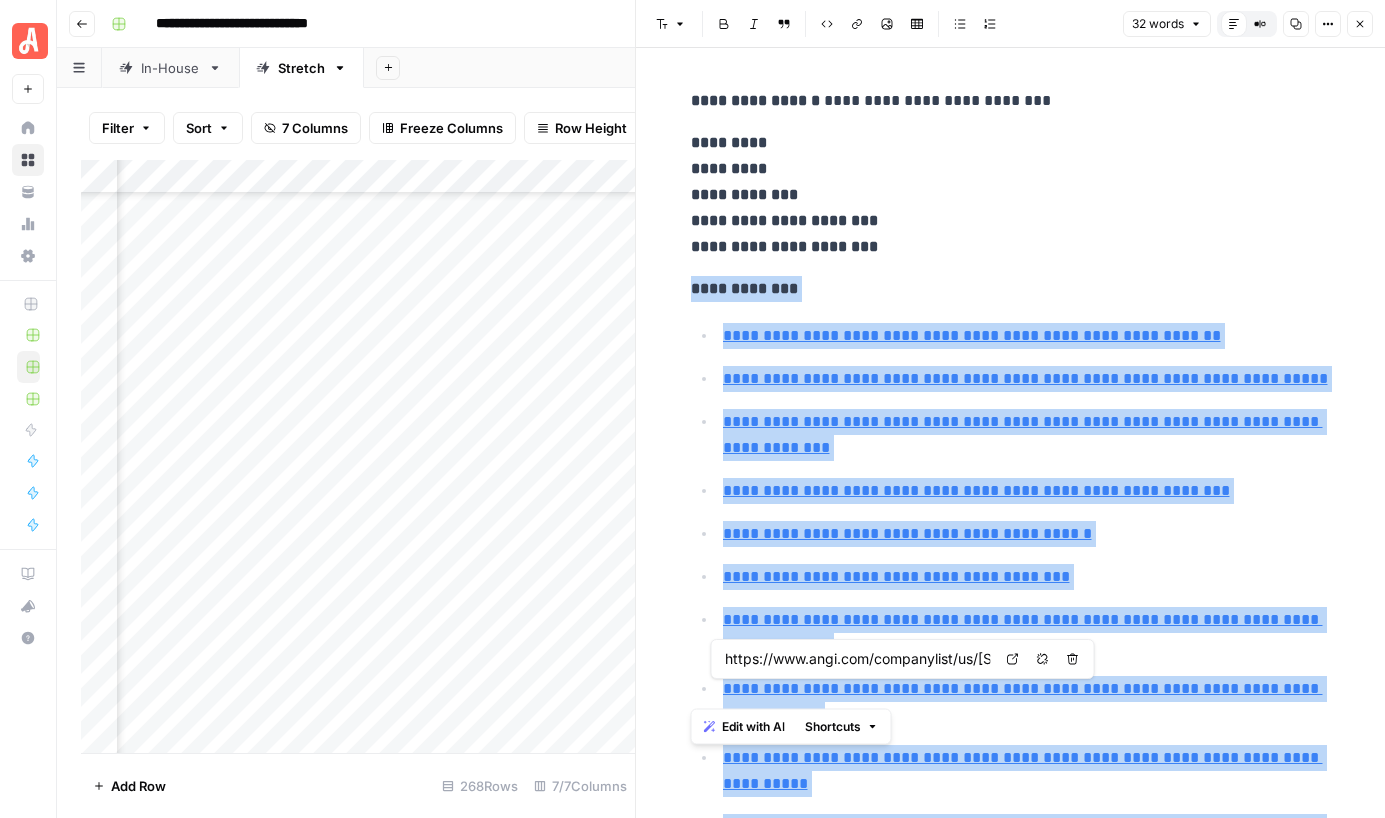 type on "https://www.angi.com/companylist/us/[STATE]/[CITY]/metal-fabrication-and-restoration.htm" 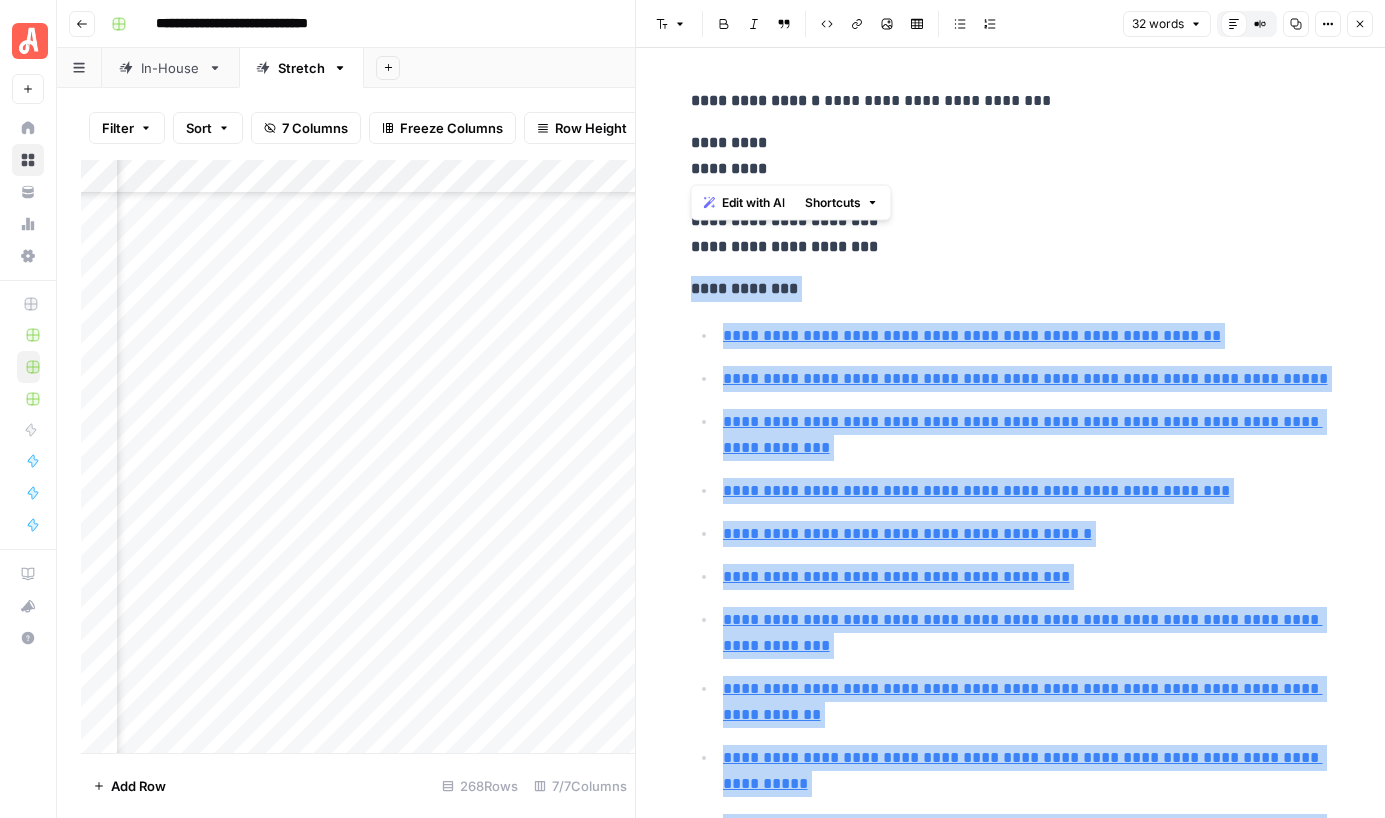 scroll, scrollTop: 80, scrollLeft: 0, axis: vertical 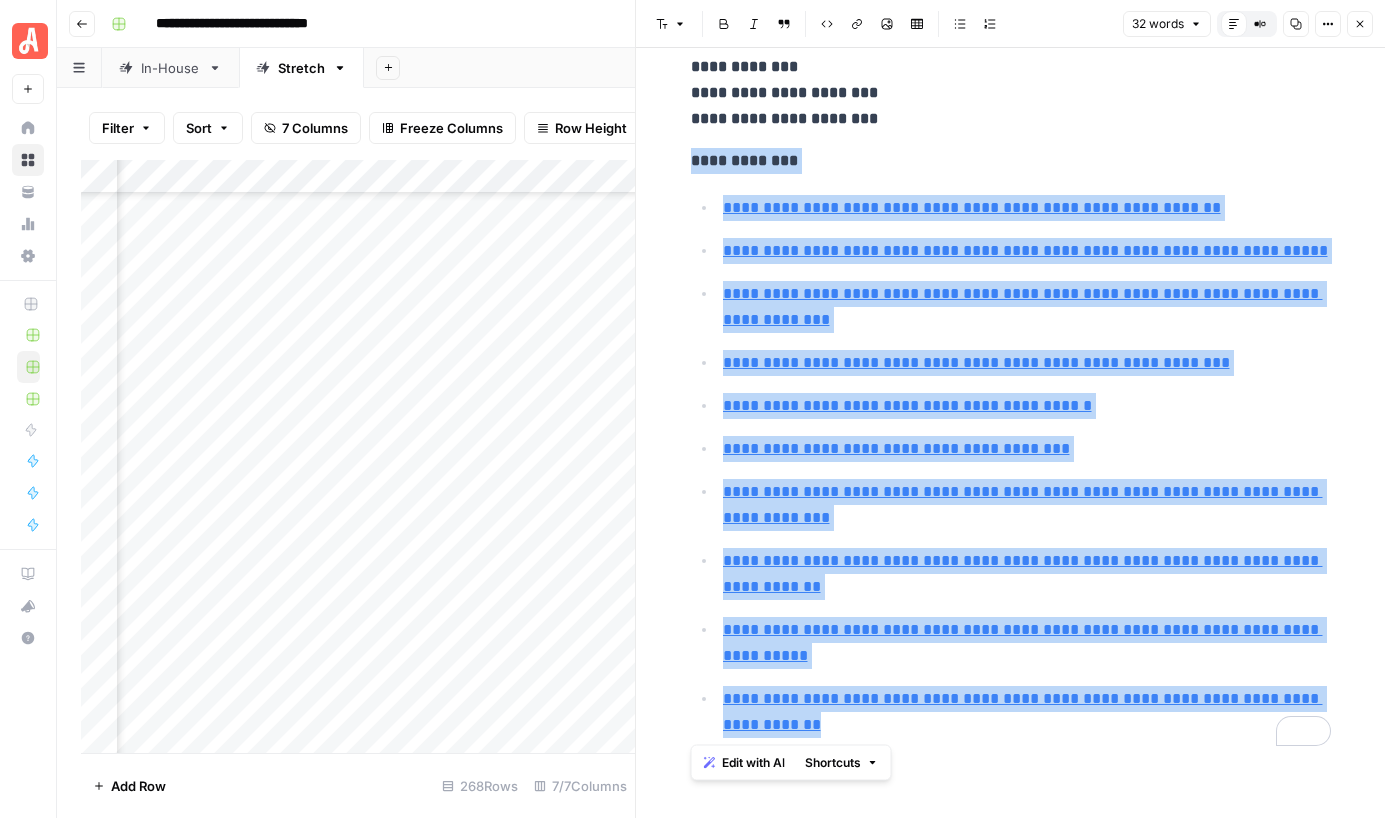 drag, startPoint x: 687, startPoint y: 283, endPoint x: 1103, endPoint y: 744, distance: 620.9485 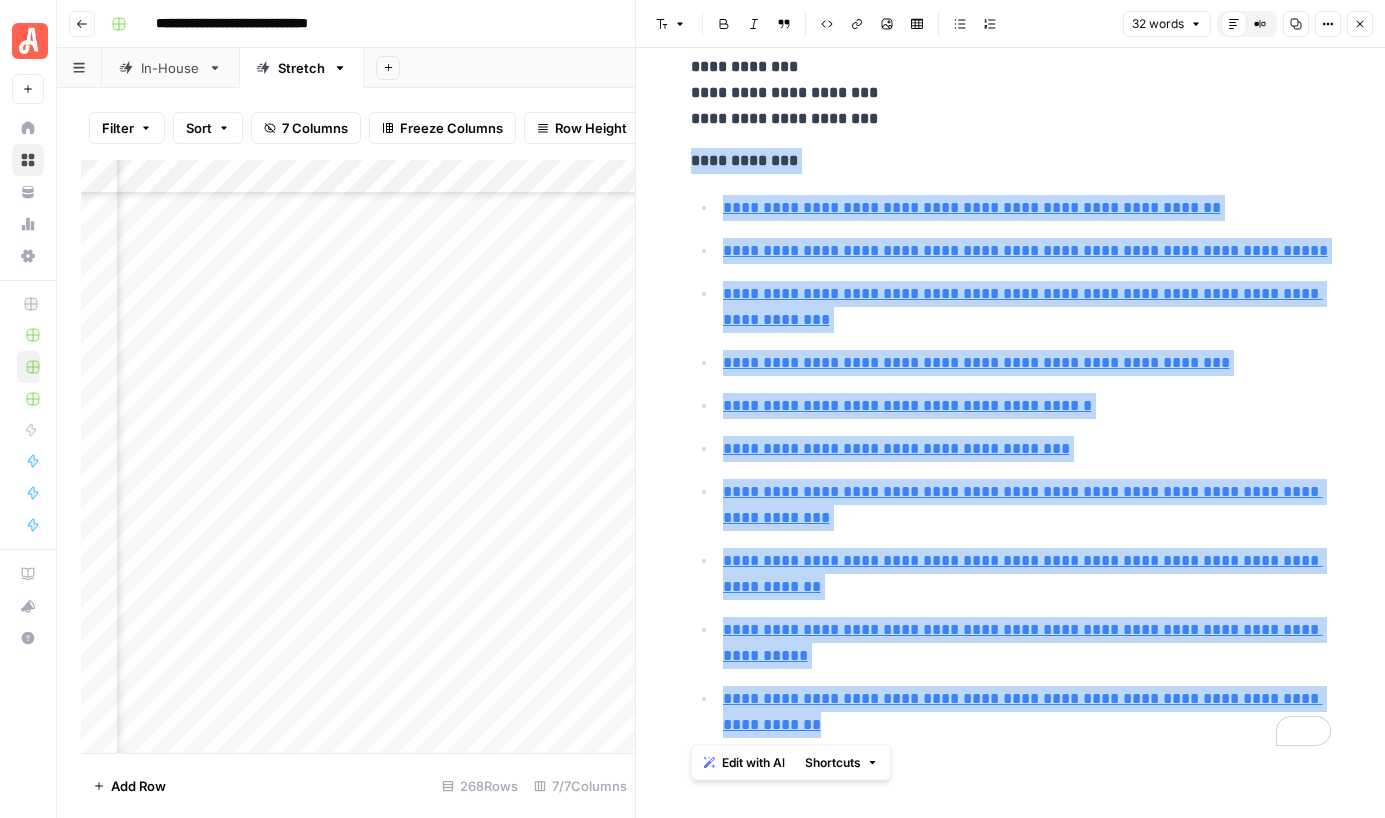 click on "**********" at bounding box center (1011, 353) 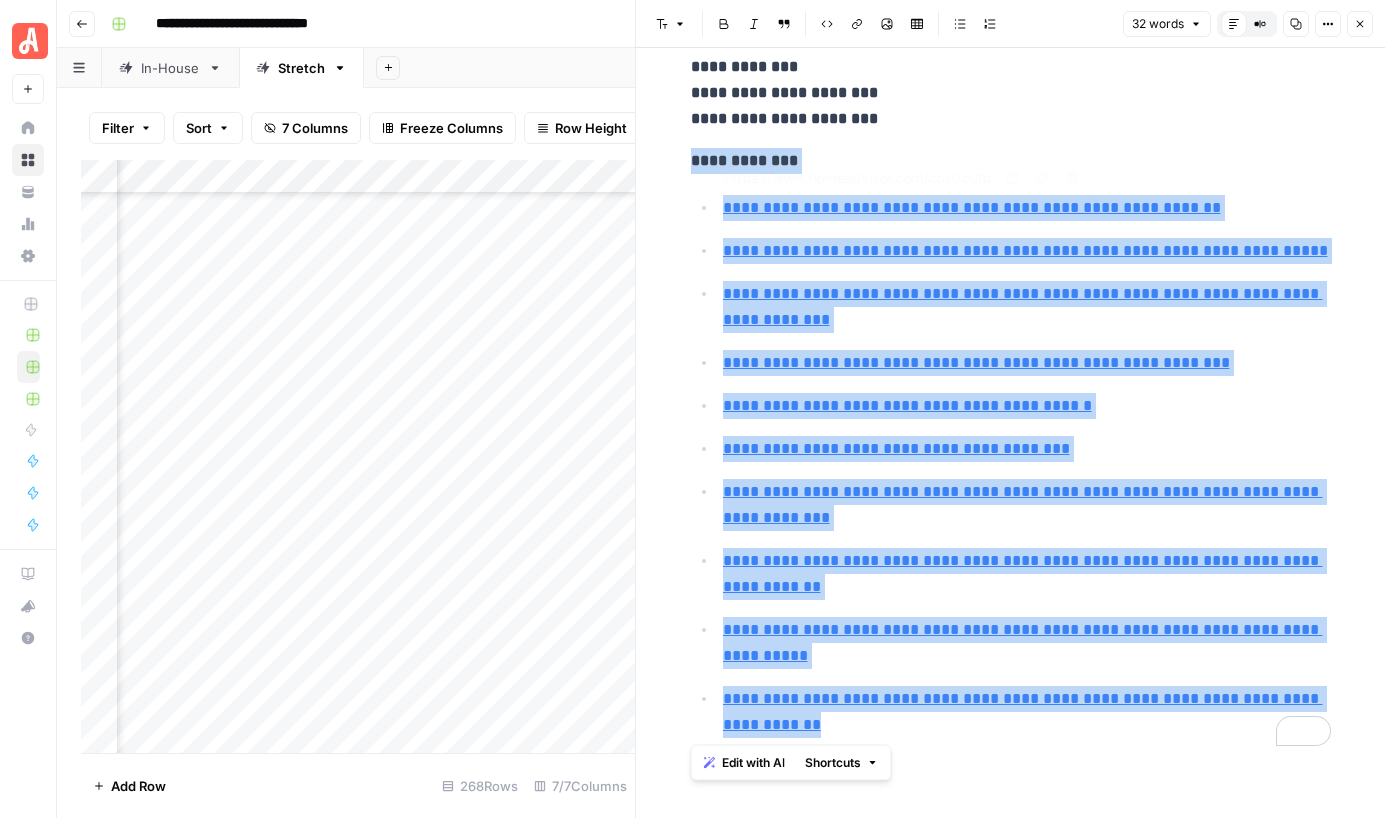 type on "https://www.homeadvisor.com/cost/walls-and-ceilings/weld-metal/" 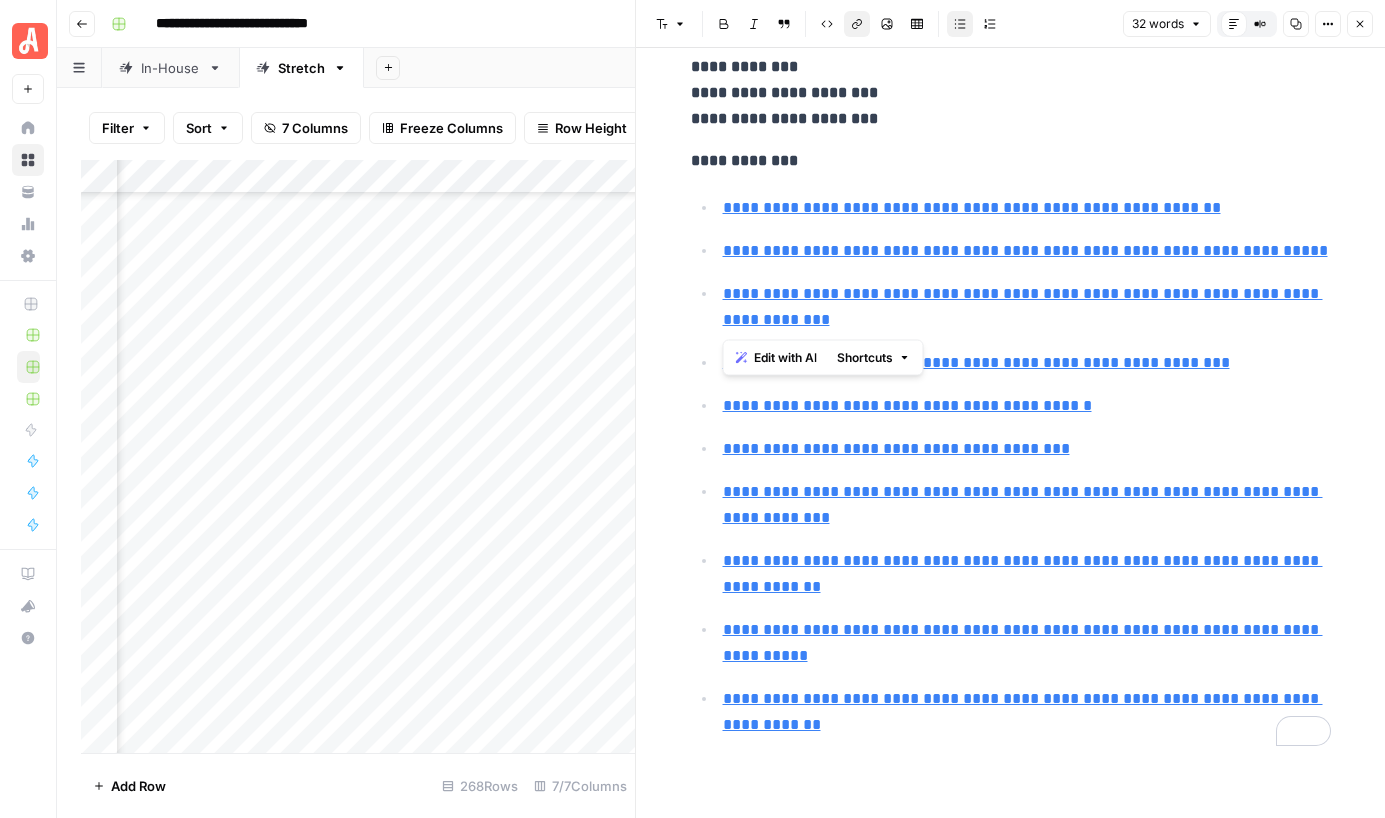 click 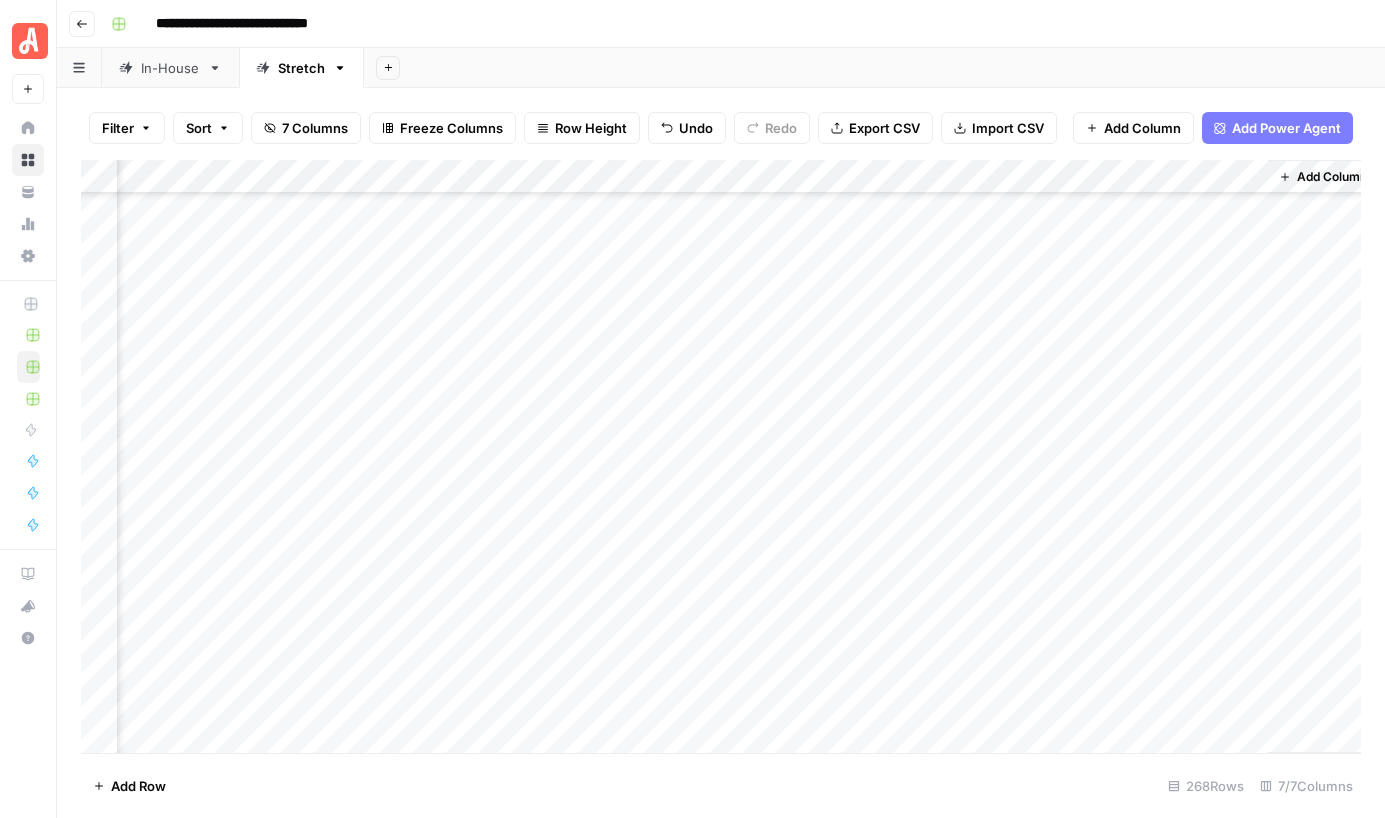 scroll, scrollTop: 7960, scrollLeft: 308, axis: both 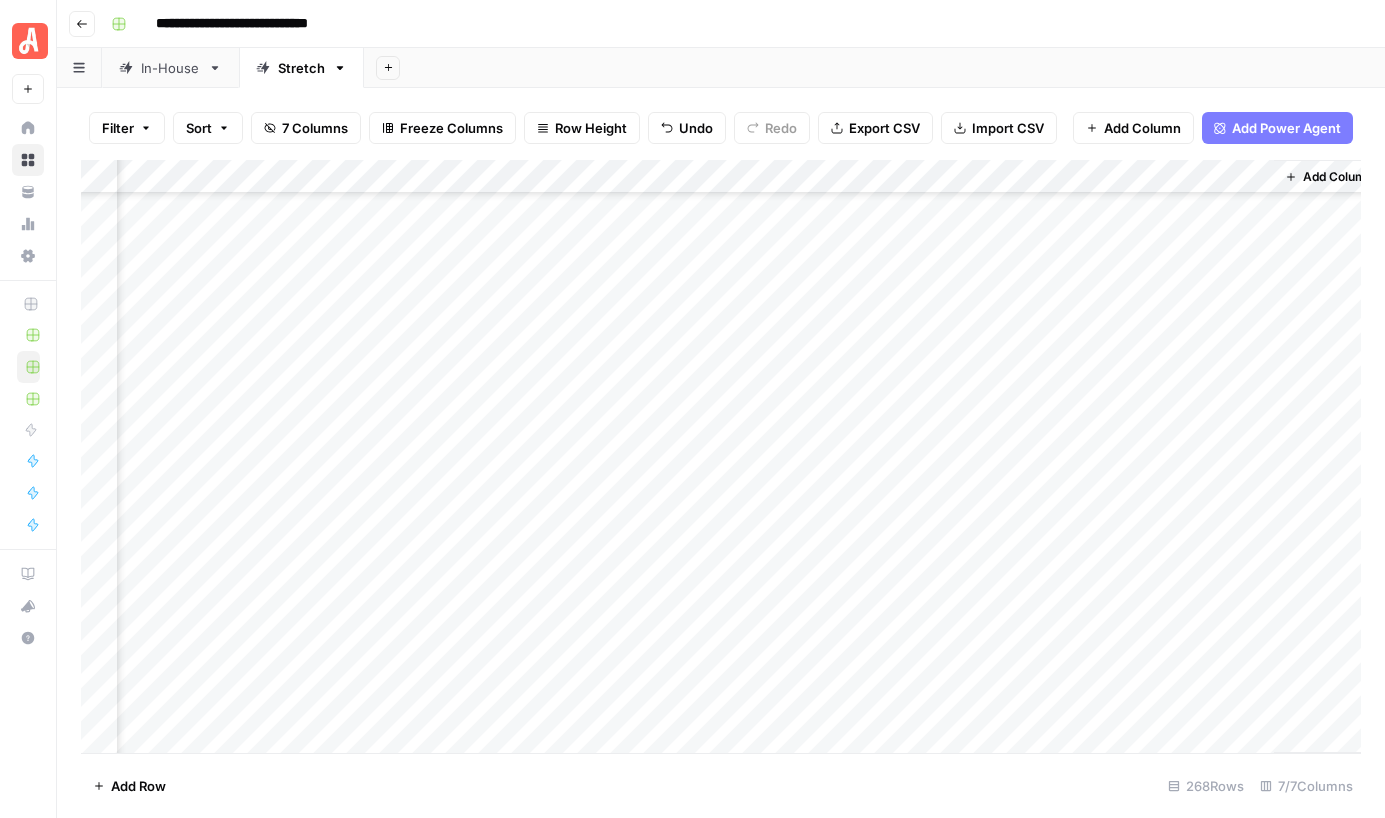 click on "Add Column" at bounding box center (721, 456) 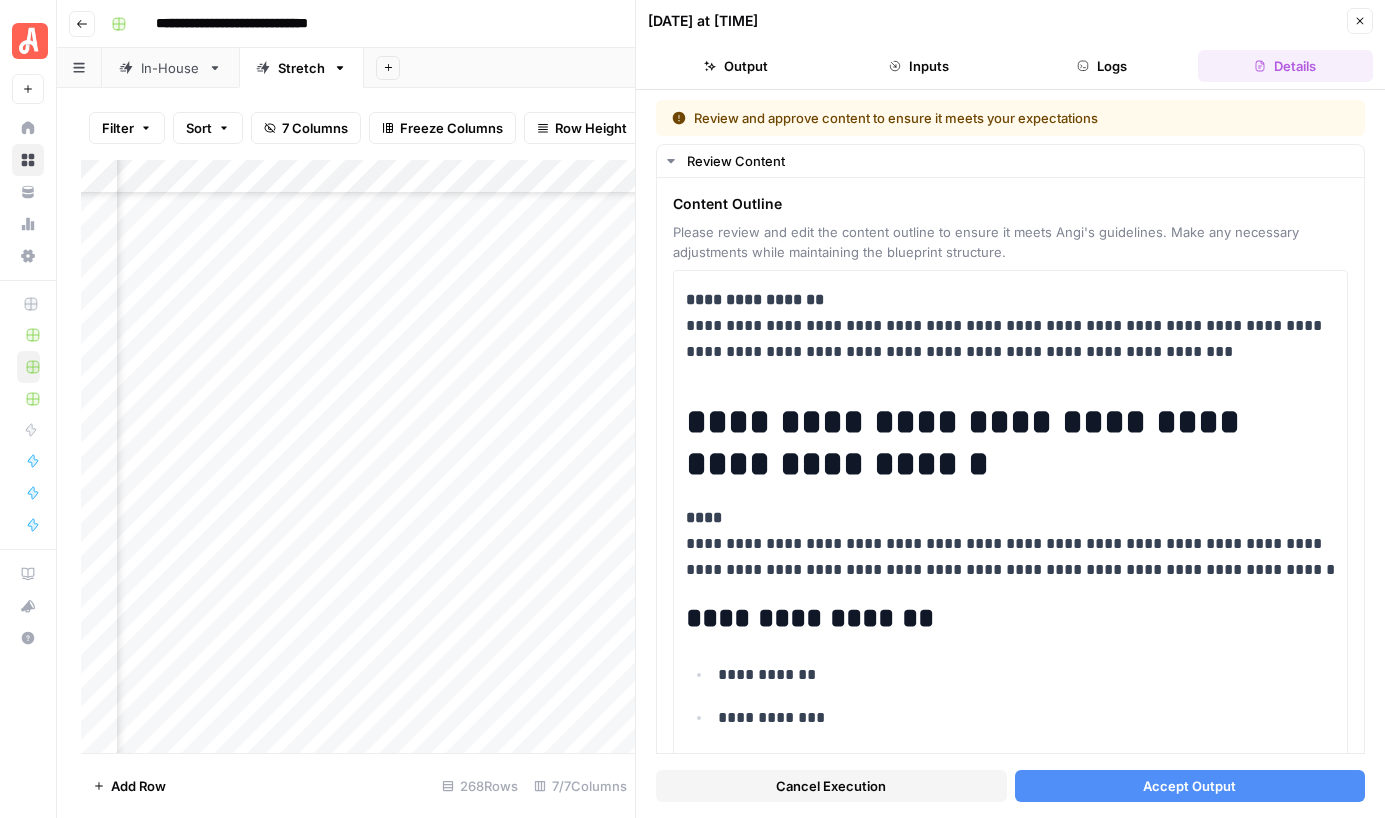 click on "Accept Output" at bounding box center [1189, 786] 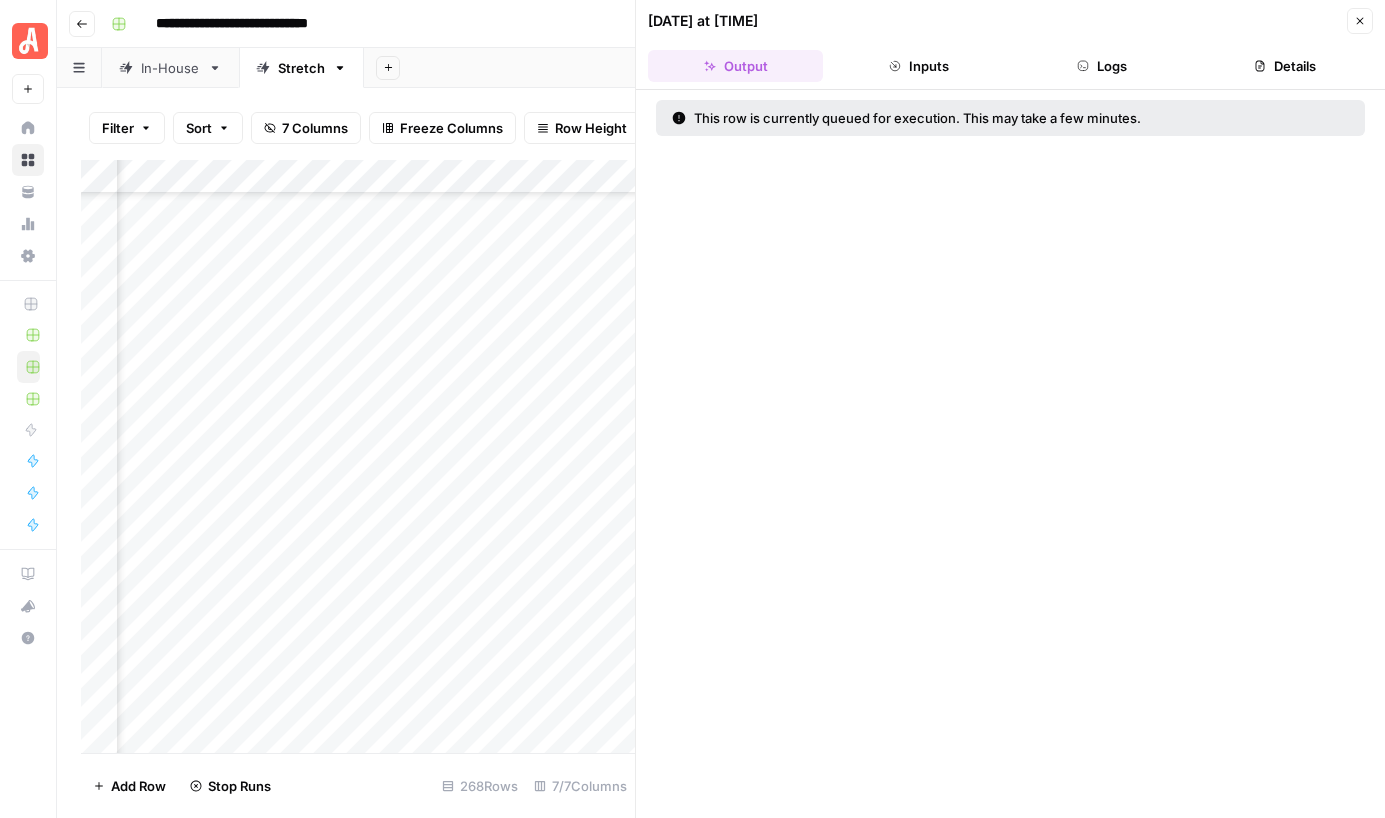 click 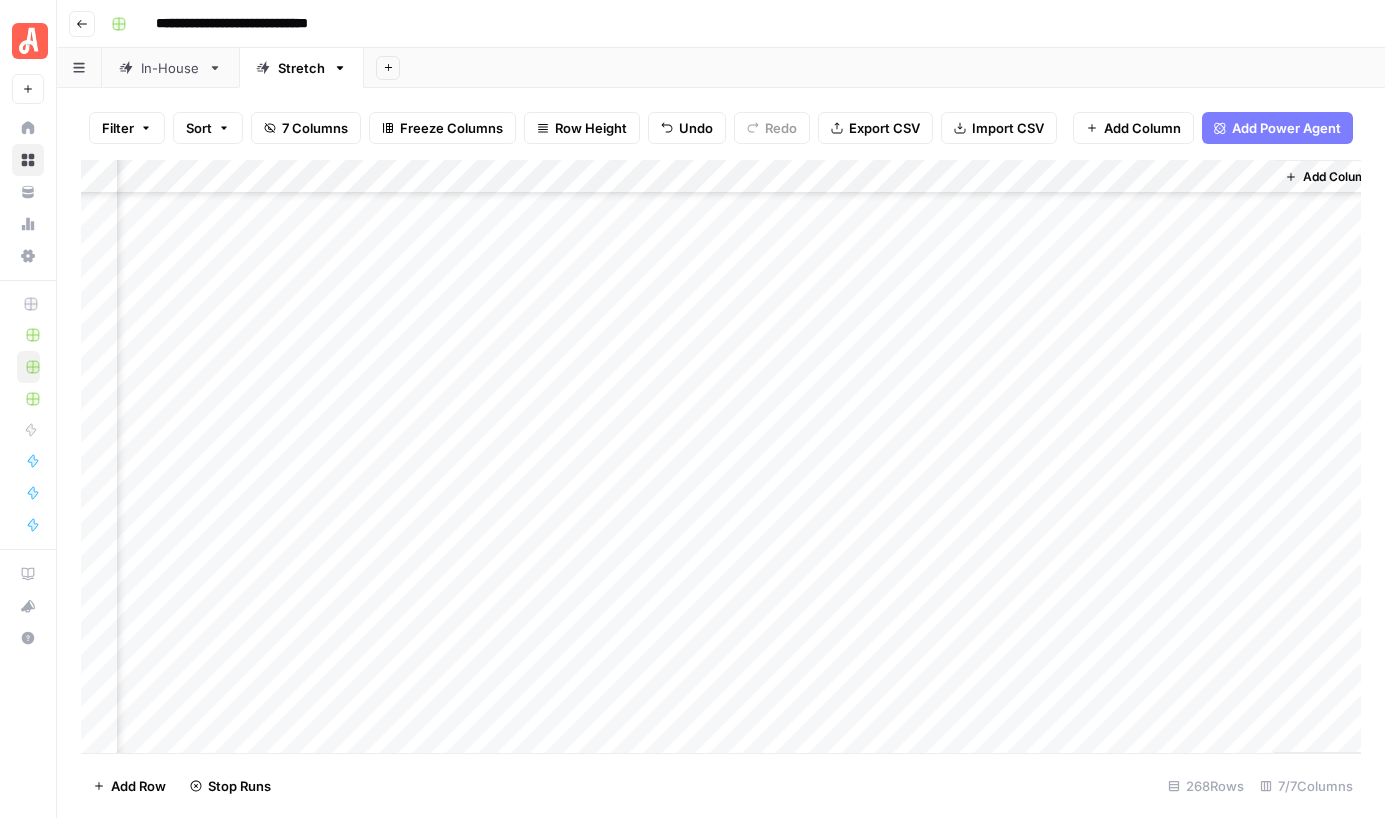 click on "Add Column" at bounding box center [721, 456] 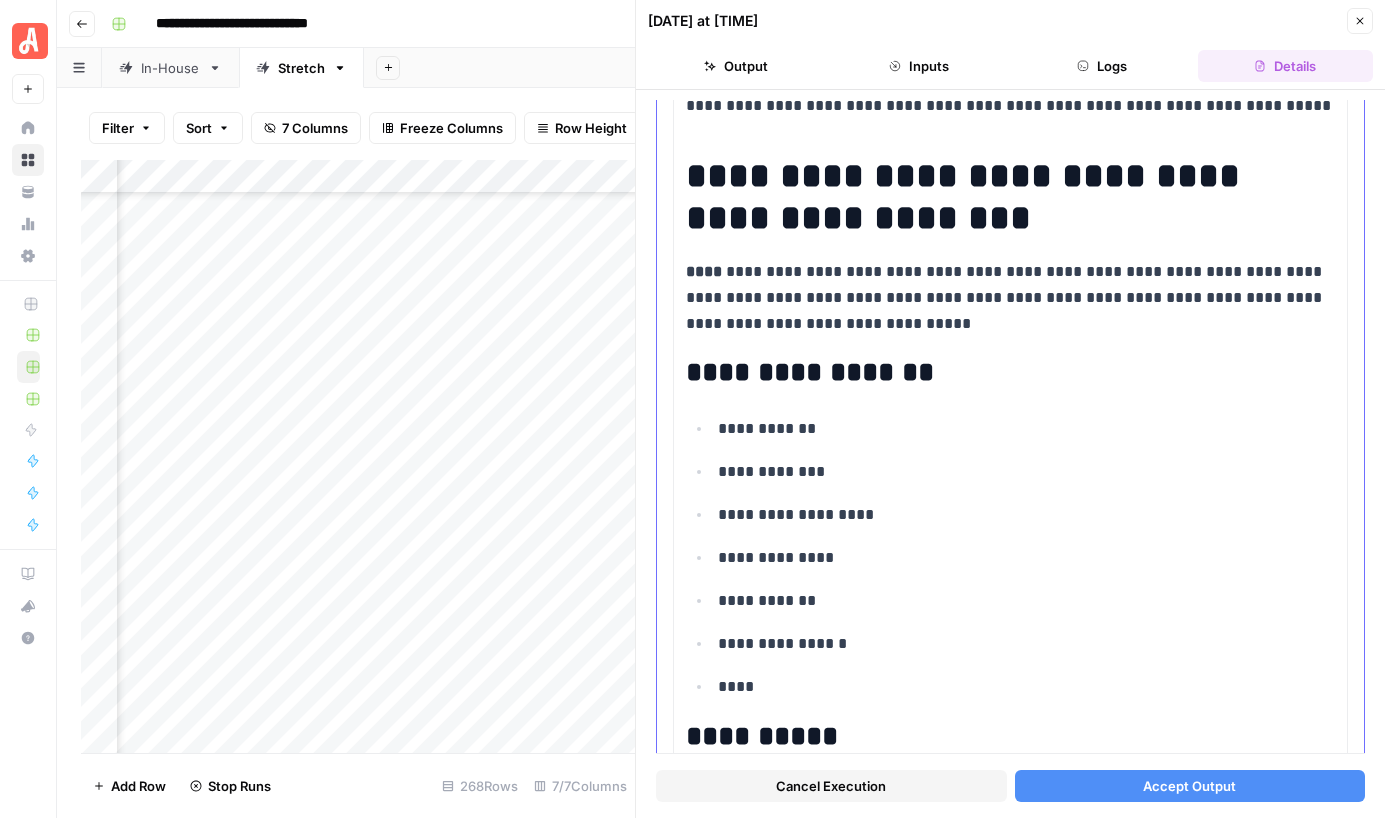 scroll, scrollTop: 534, scrollLeft: 0, axis: vertical 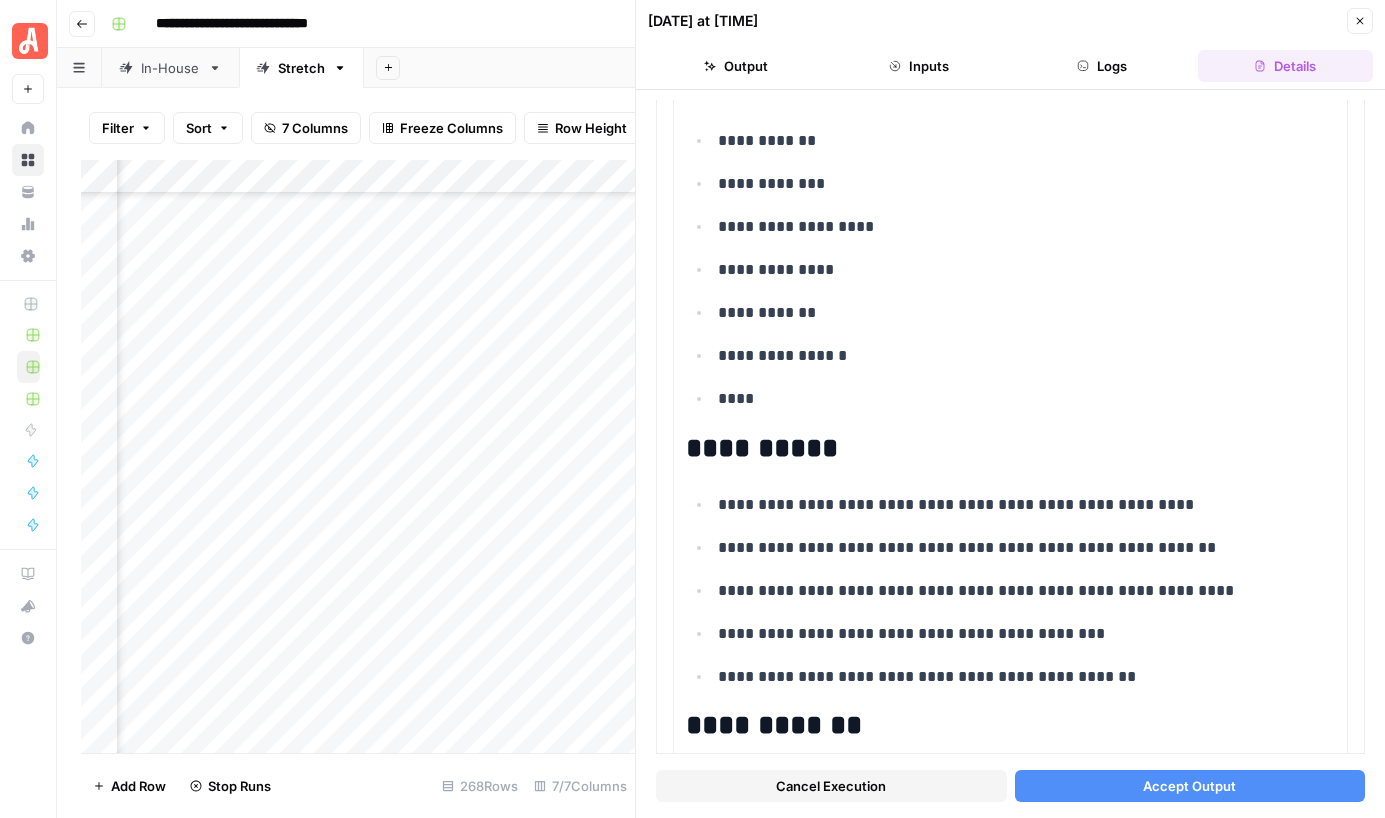 click on "Accept Output" at bounding box center (1189, 786) 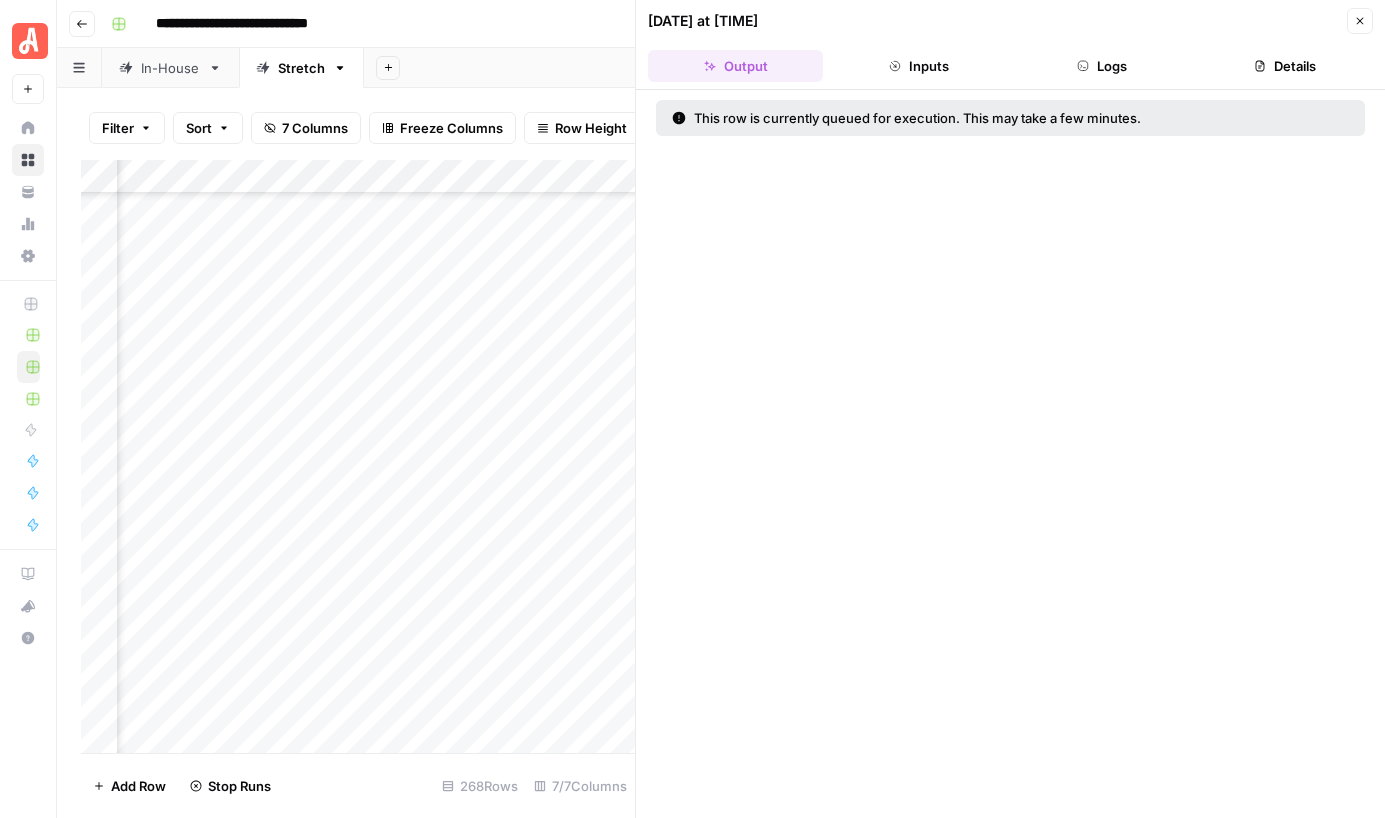 click 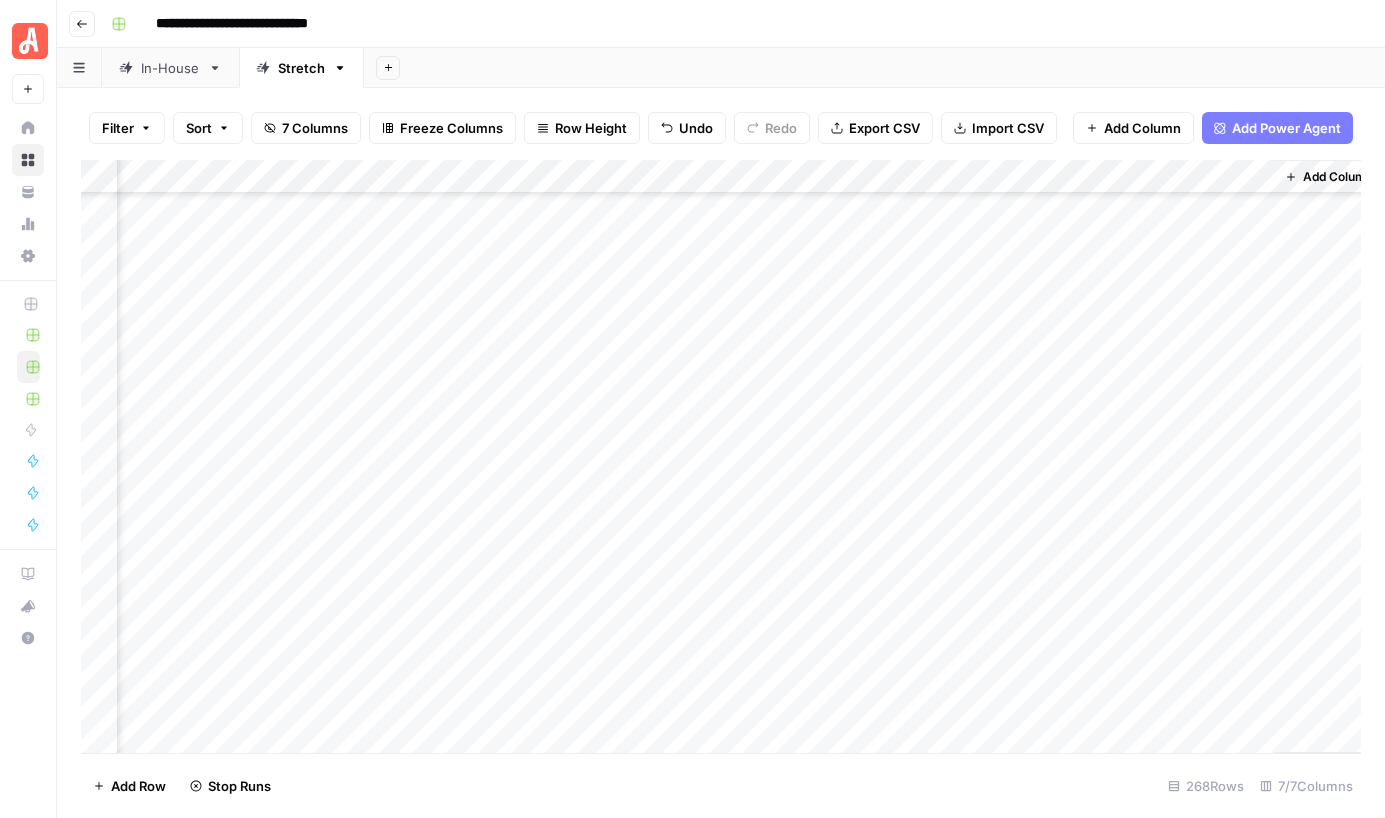 click on "Add Column" at bounding box center (721, 456) 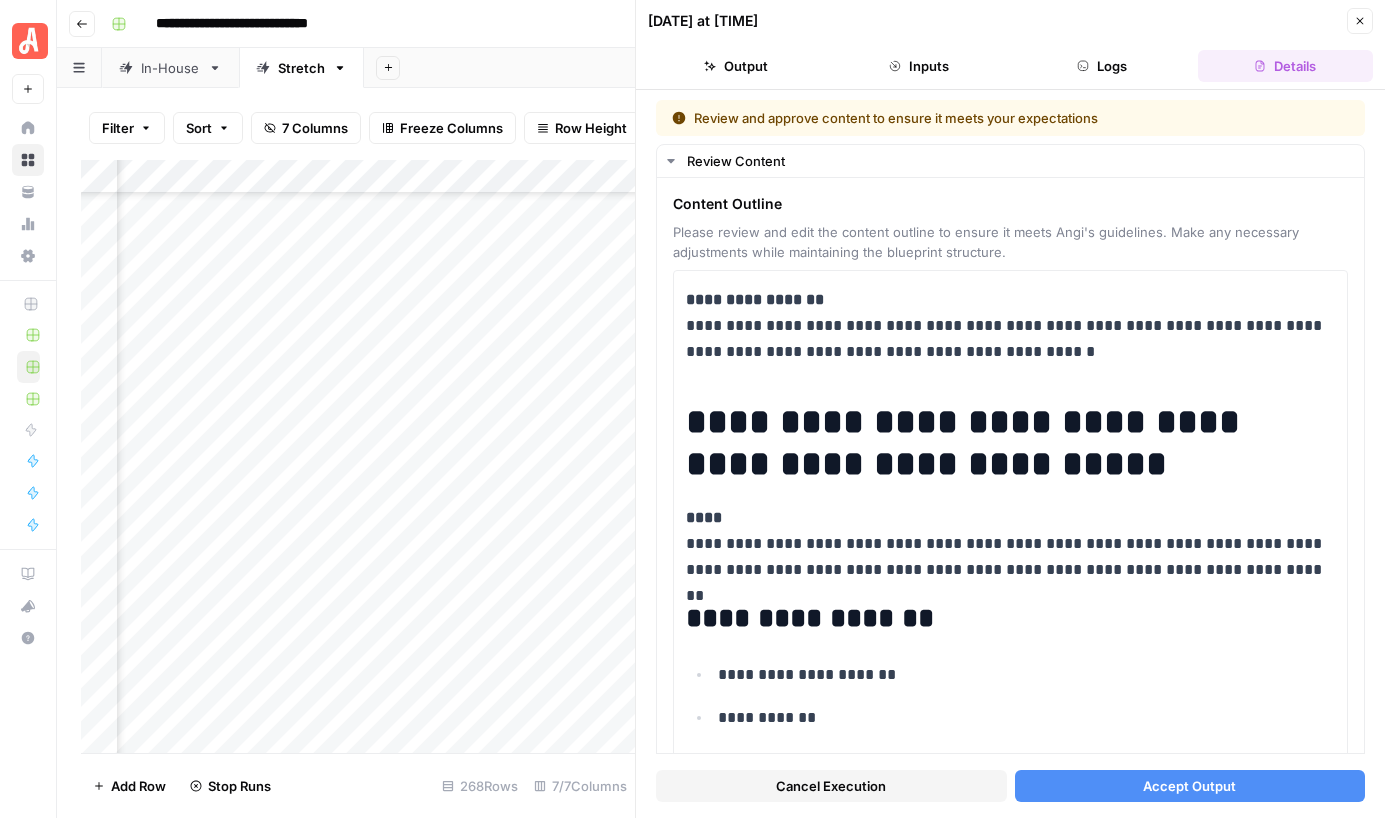 click on "Accept Output" at bounding box center (1189, 786) 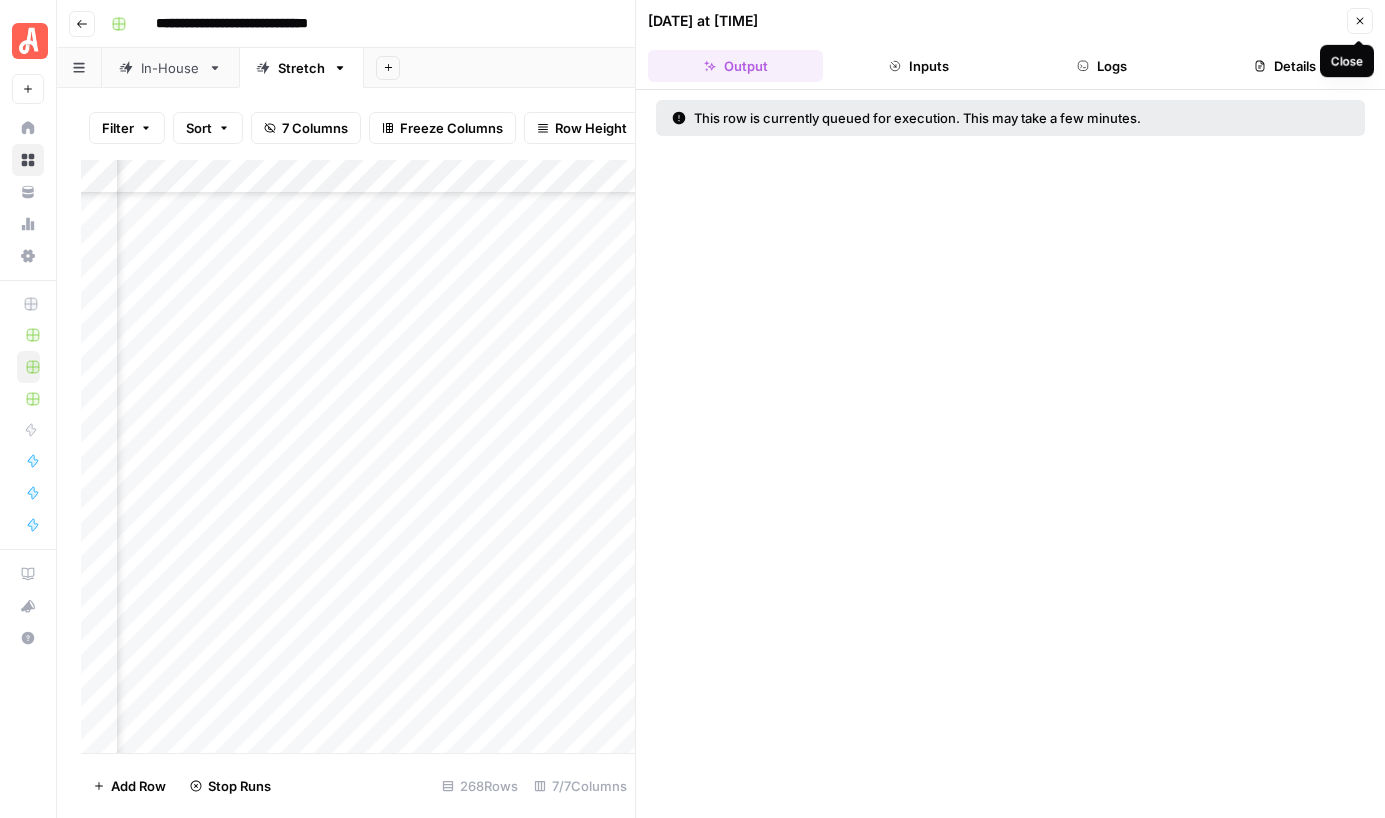 click 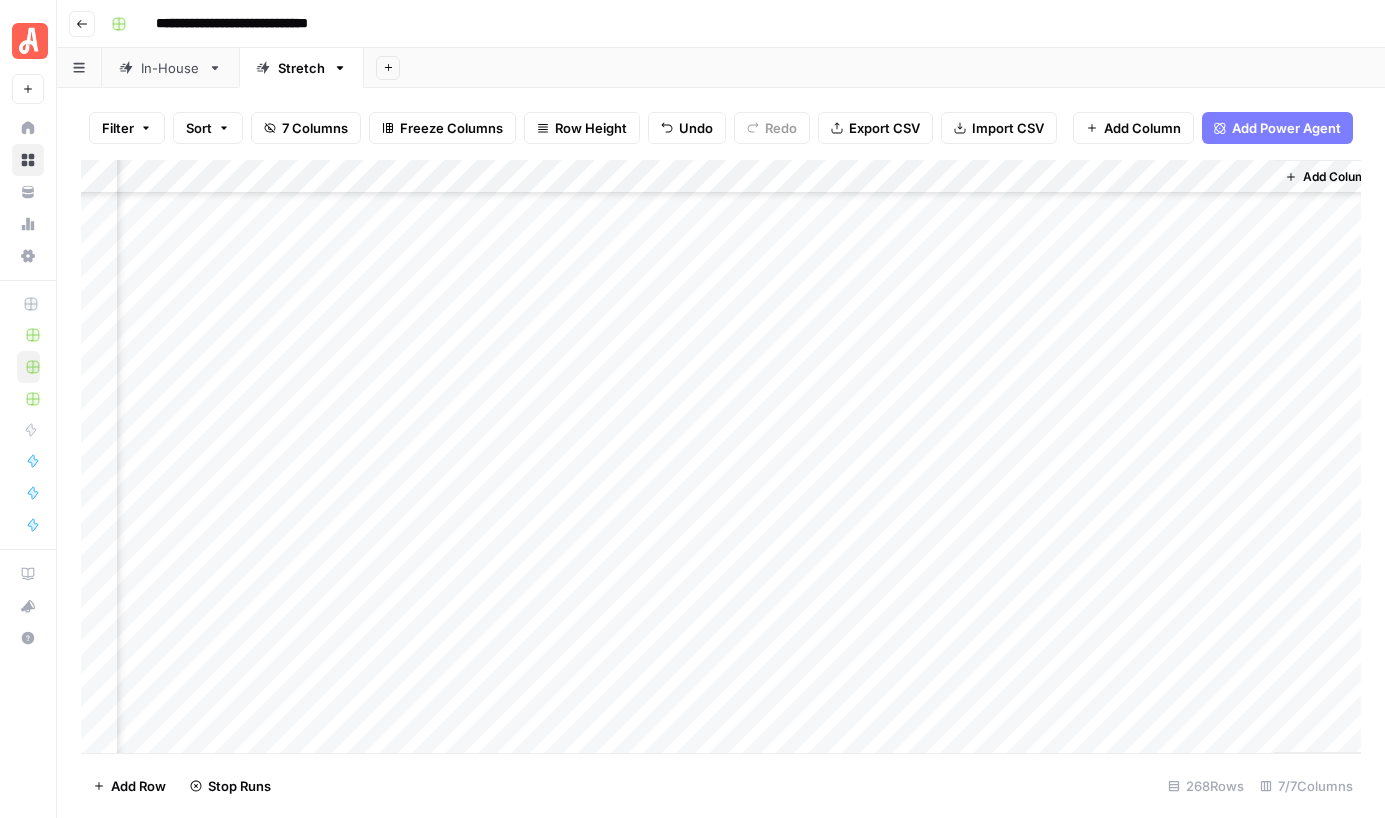 click on "Add Column" at bounding box center (721, 456) 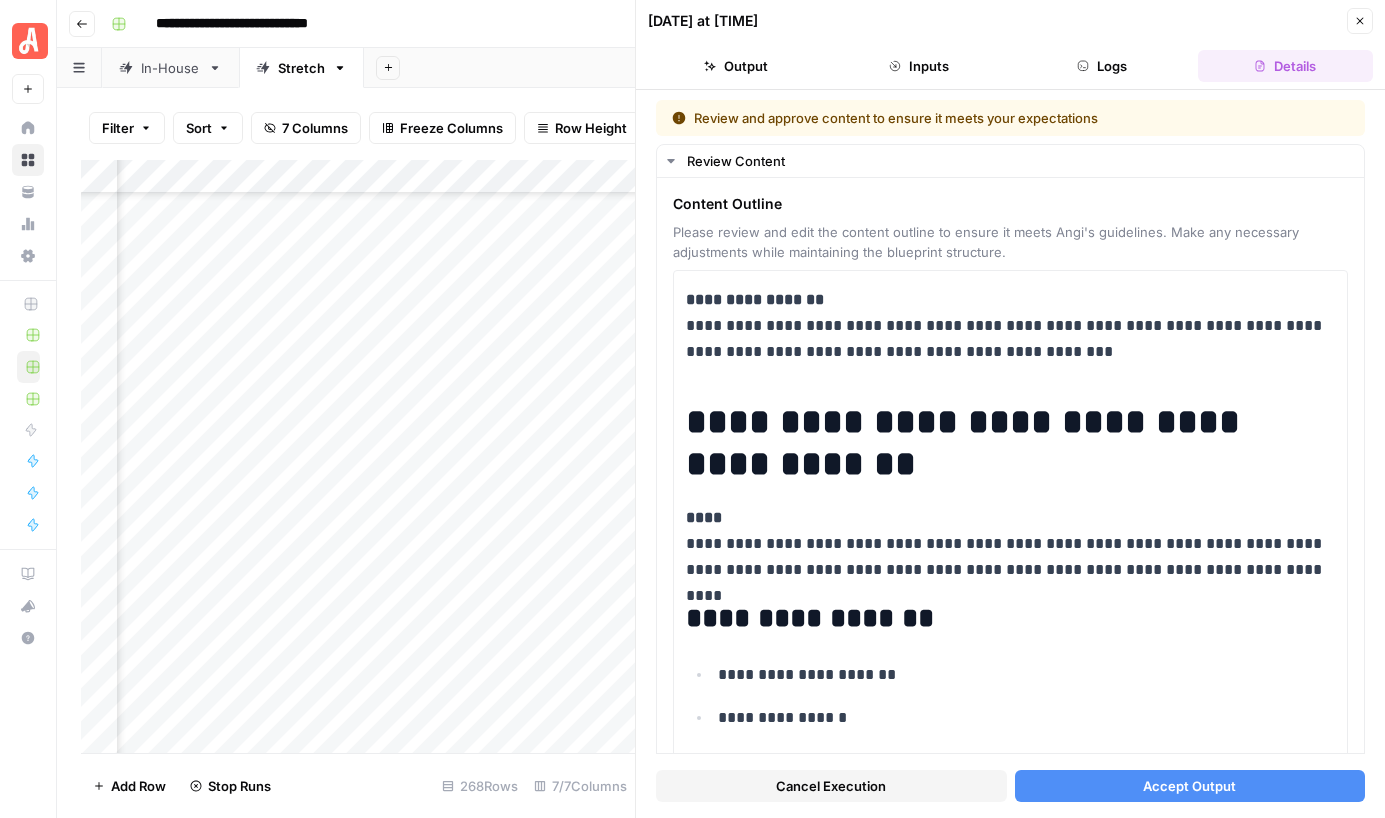 click on "Accept Output" at bounding box center (1189, 786) 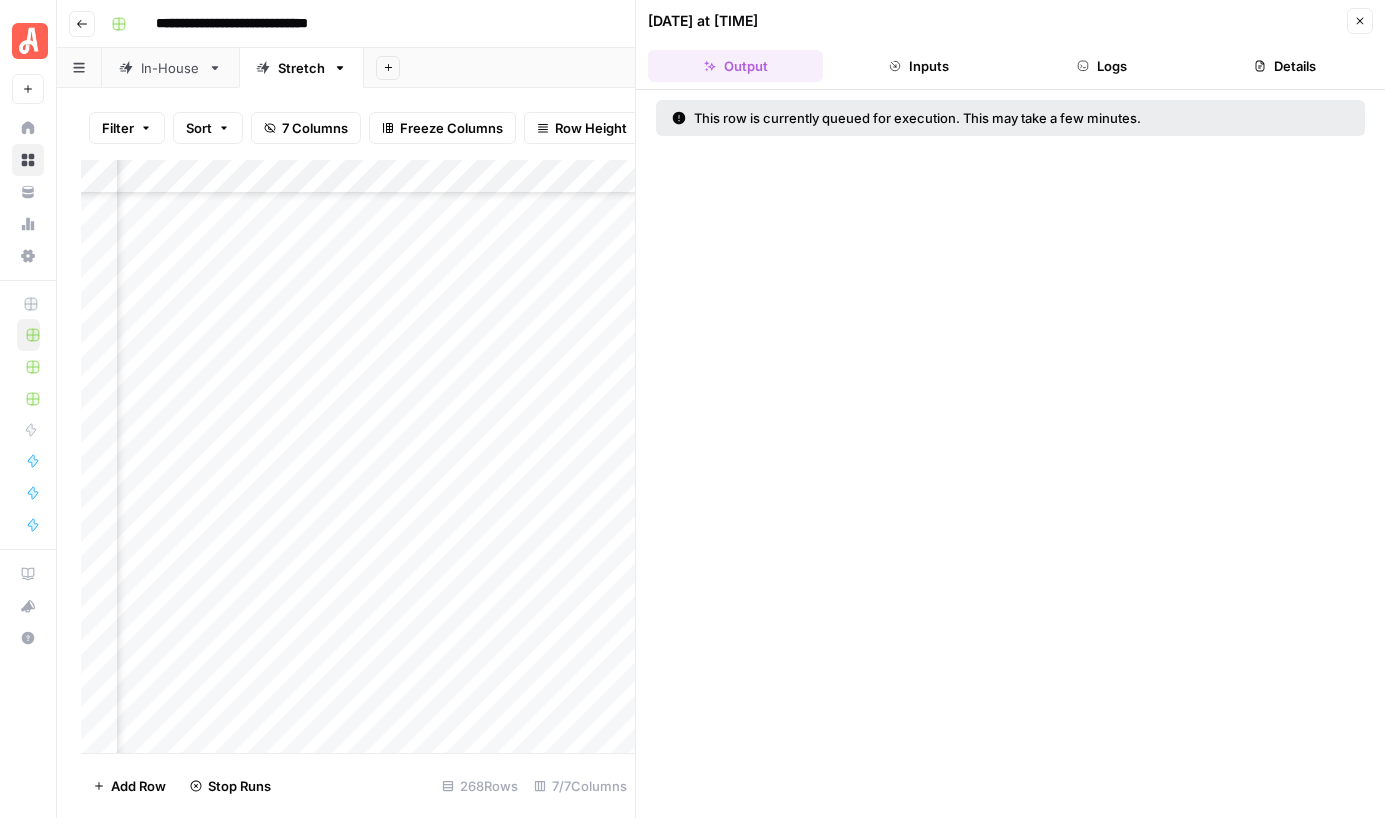 click 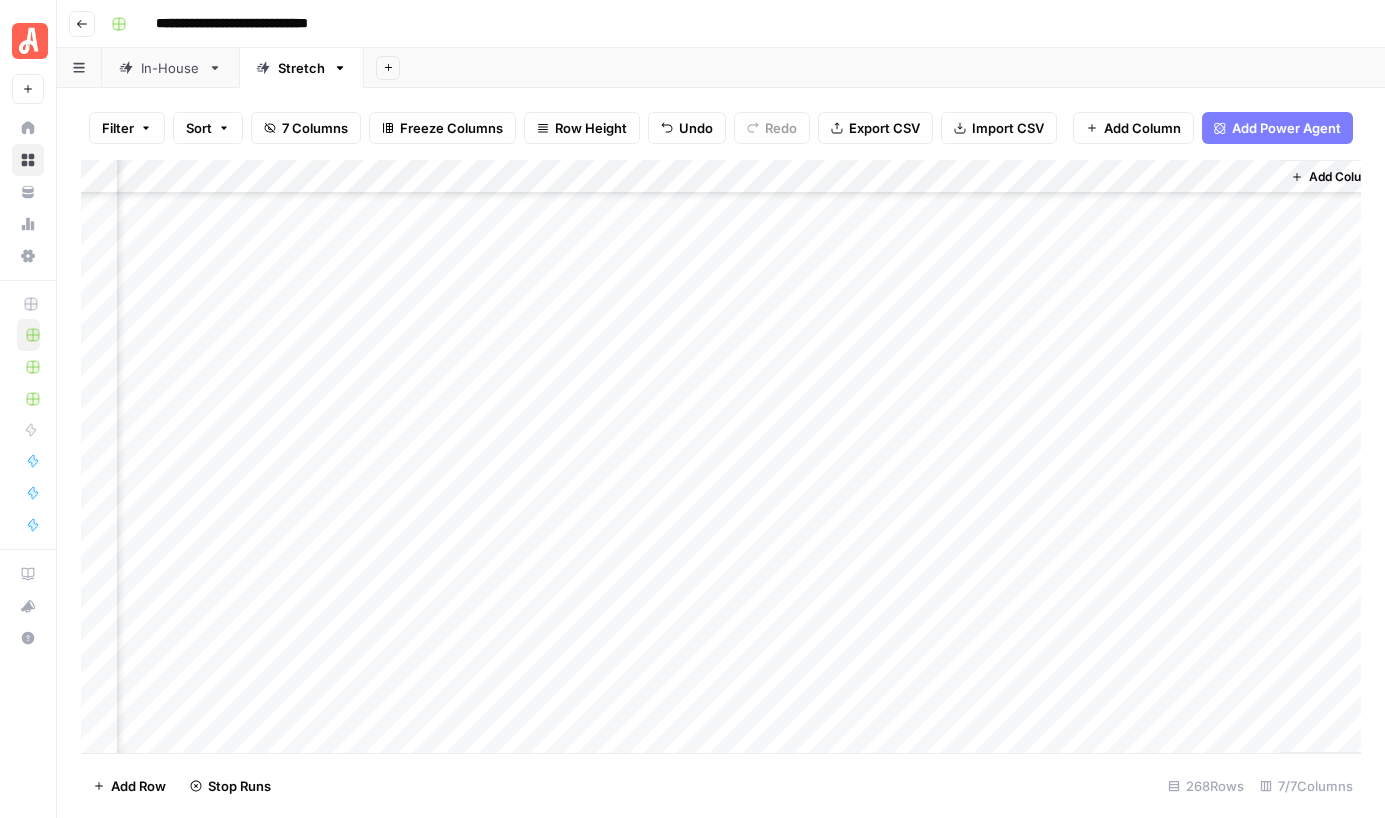scroll, scrollTop: 7960, scrollLeft: 332, axis: both 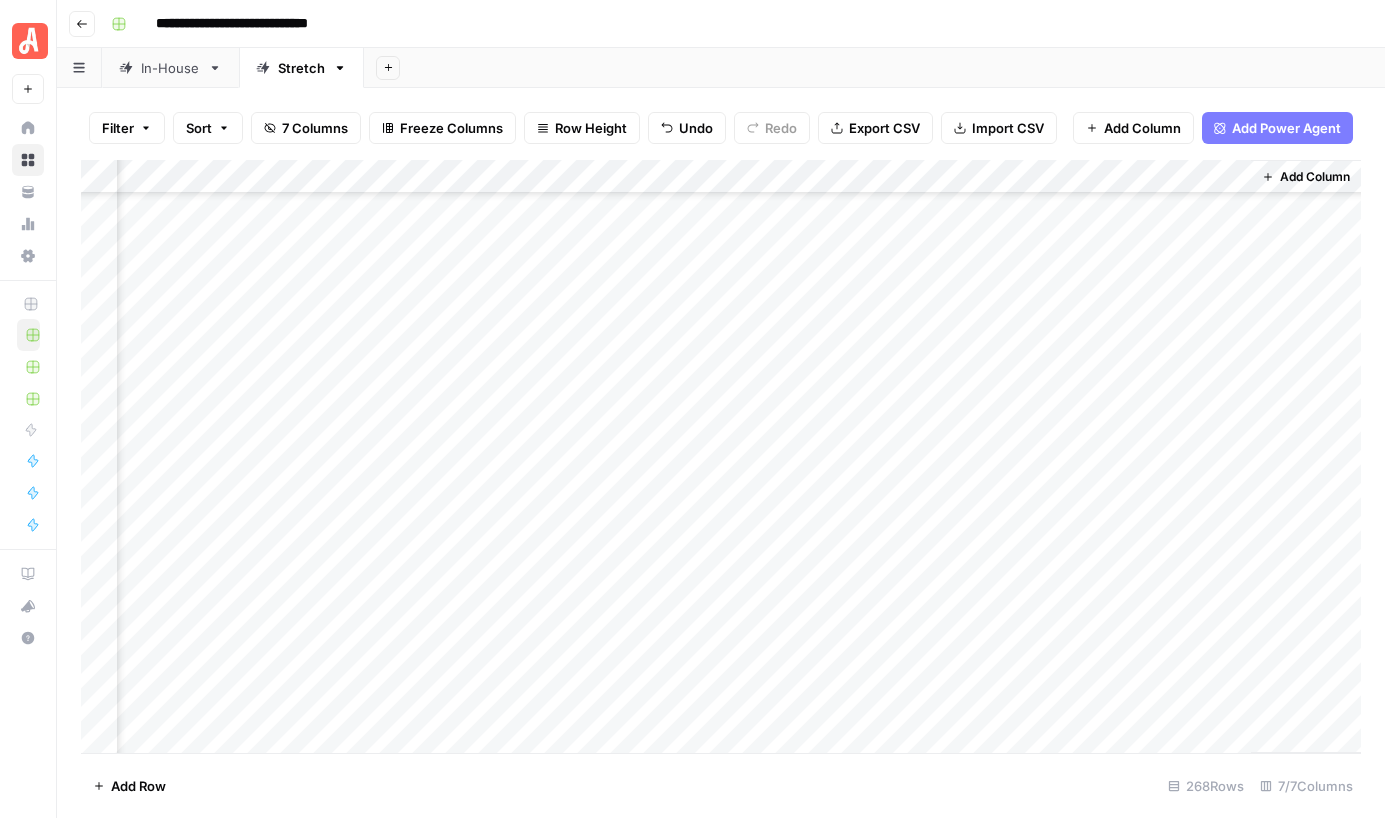 click on "Add Column" at bounding box center (721, 456) 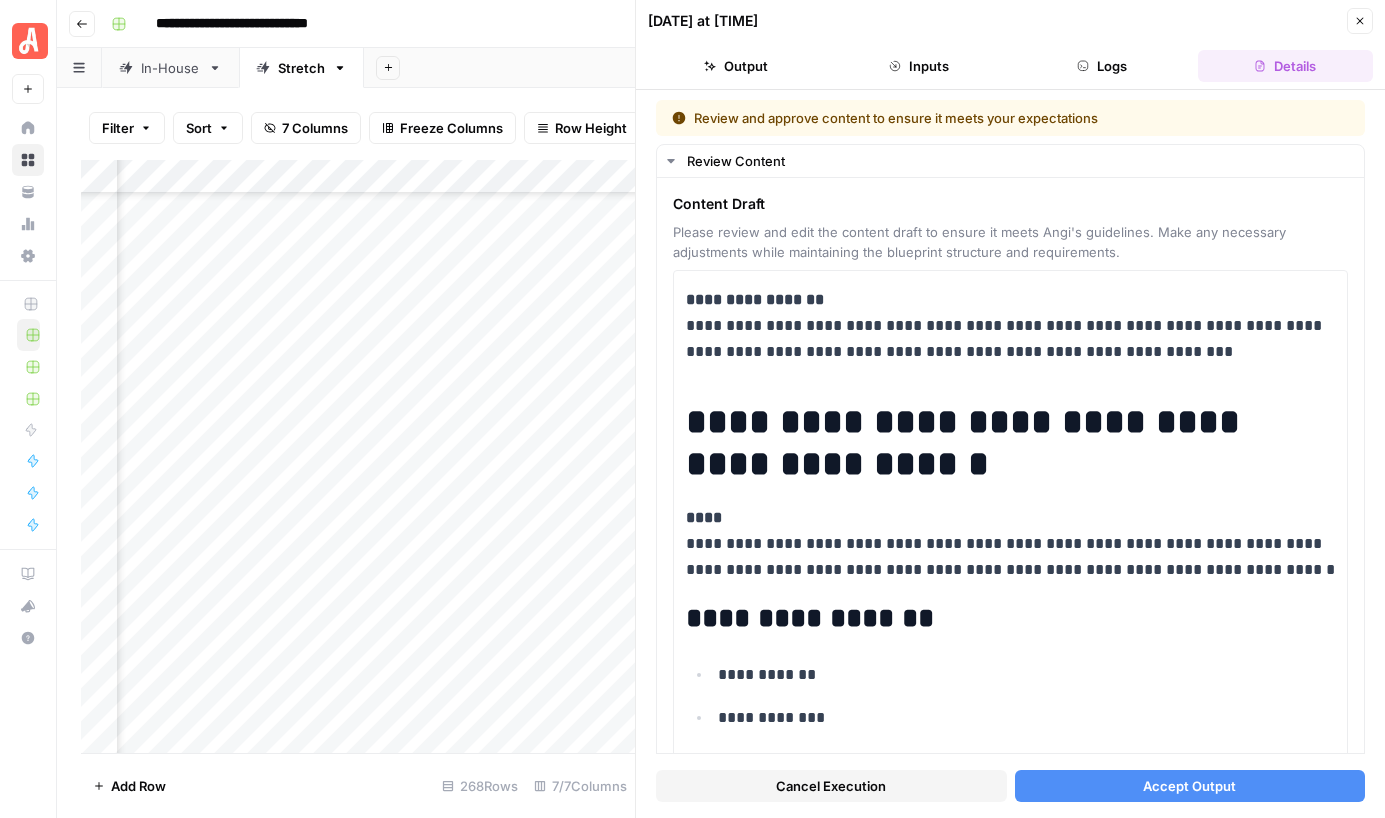 click on "Accept Output" at bounding box center (1189, 786) 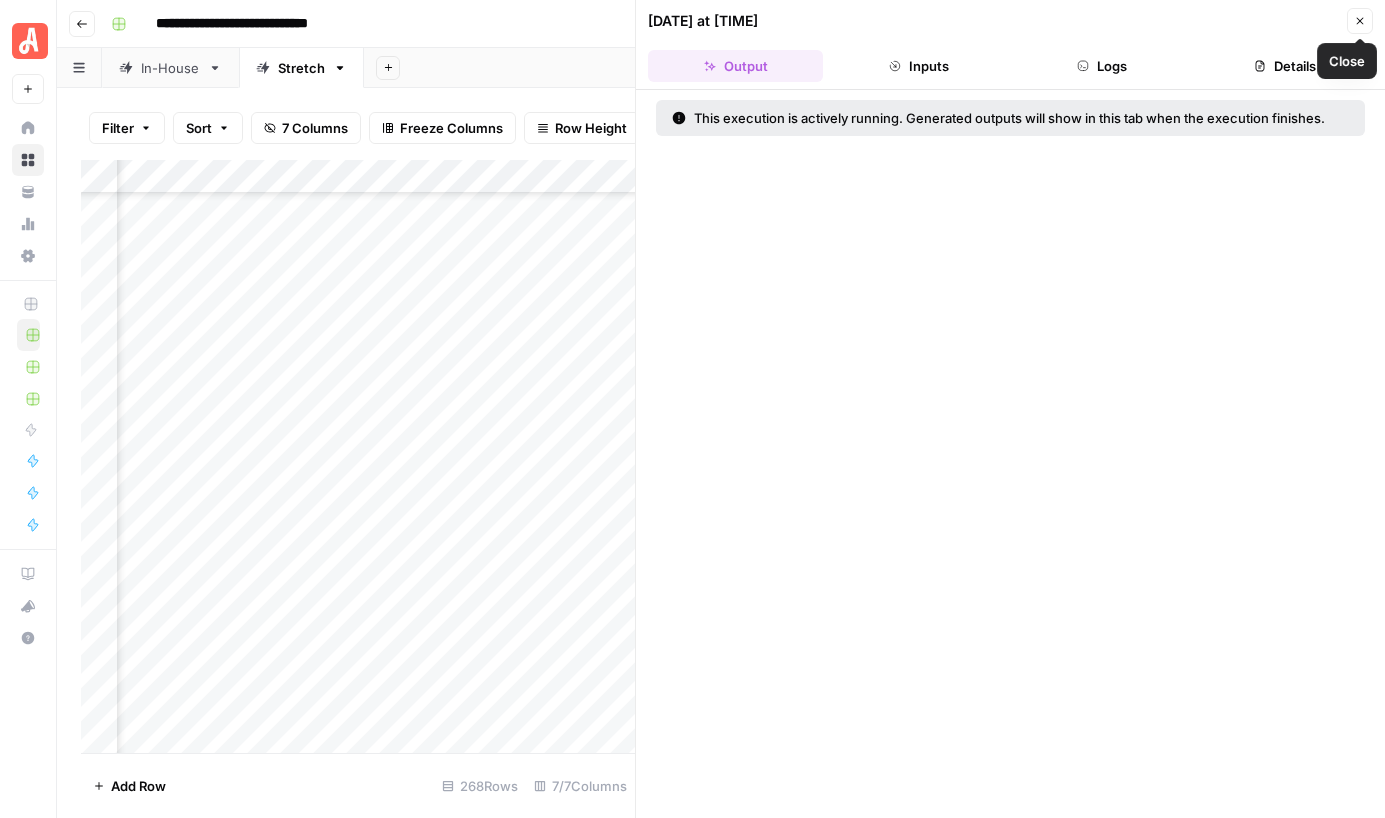 click 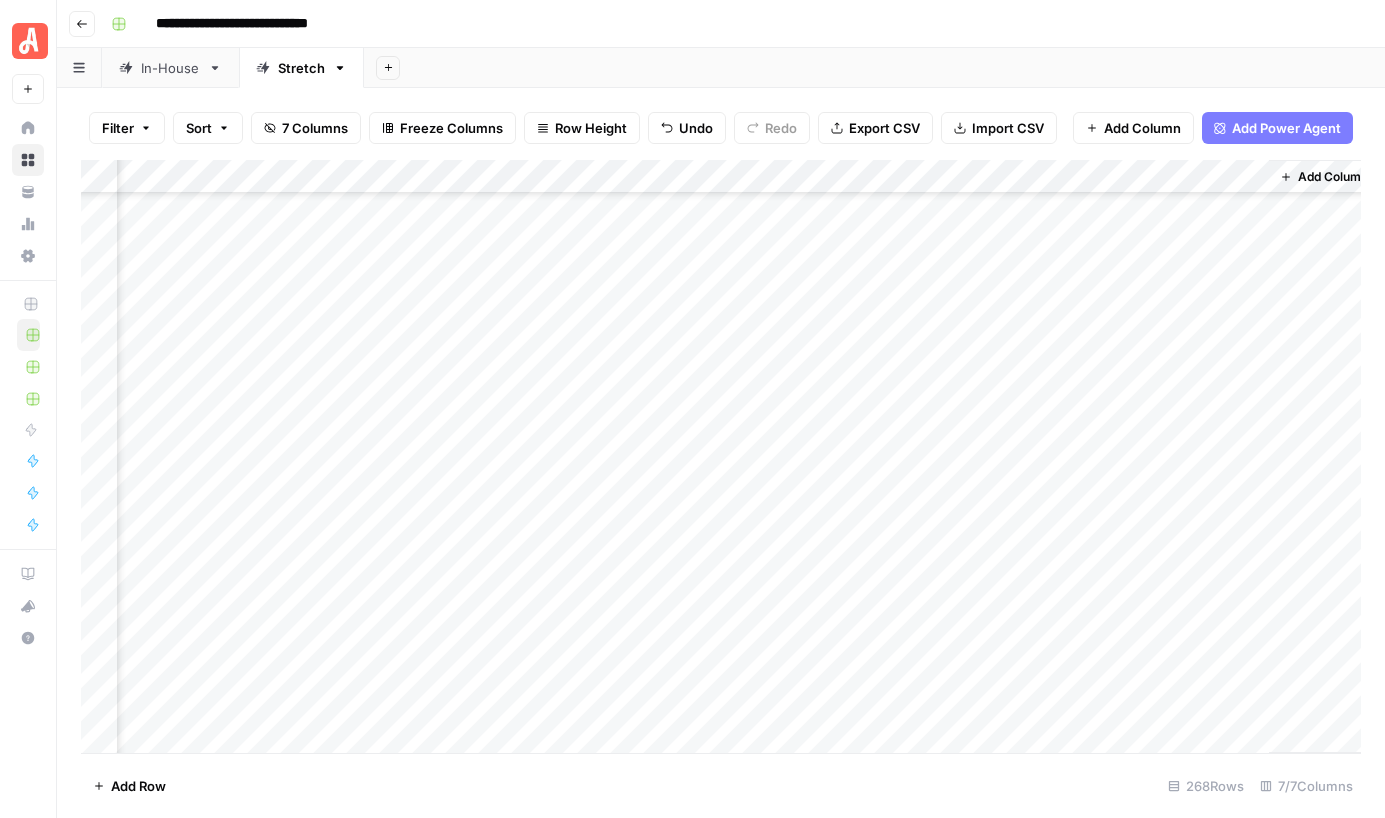 scroll, scrollTop: 7960, scrollLeft: 308, axis: both 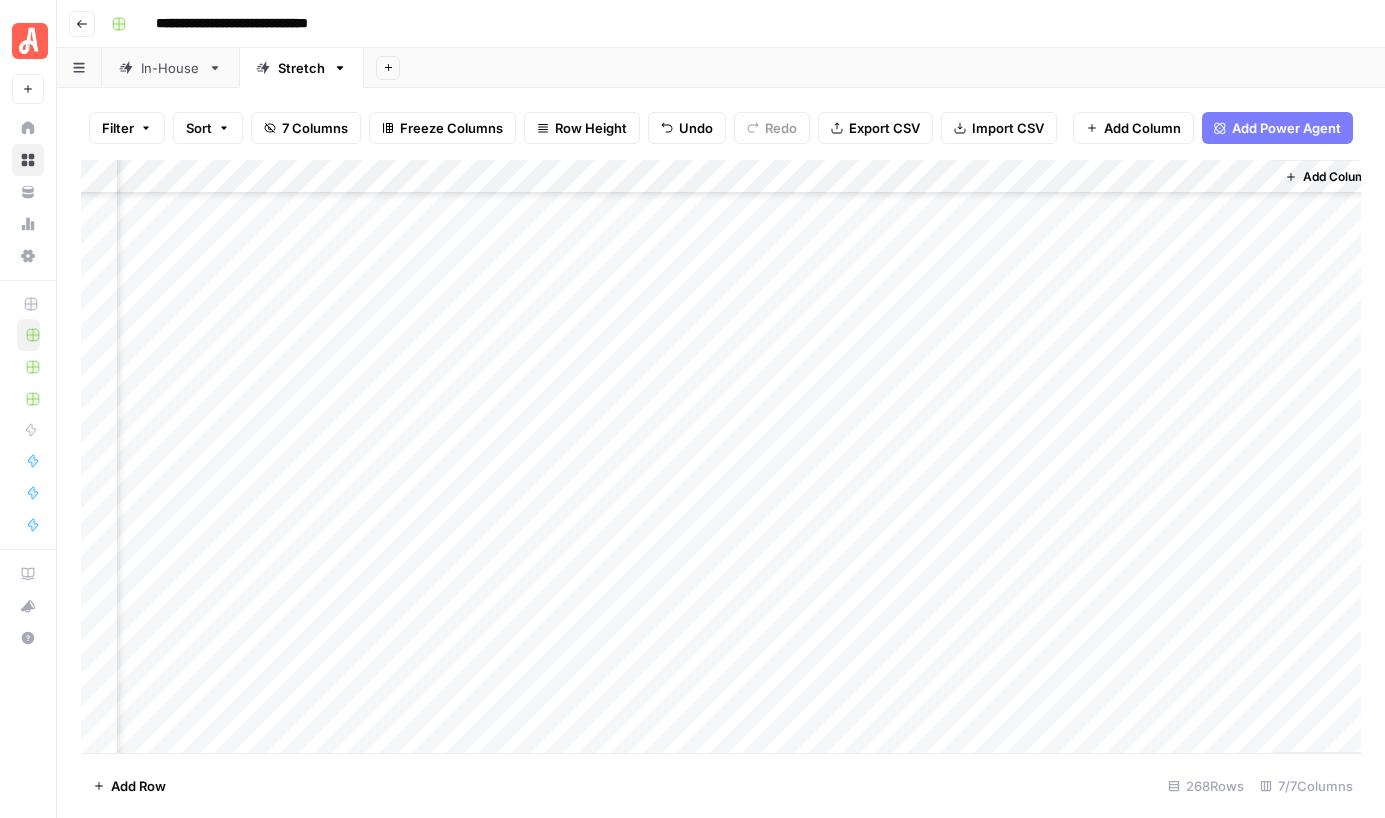 click on "Add Column" at bounding box center [721, 456] 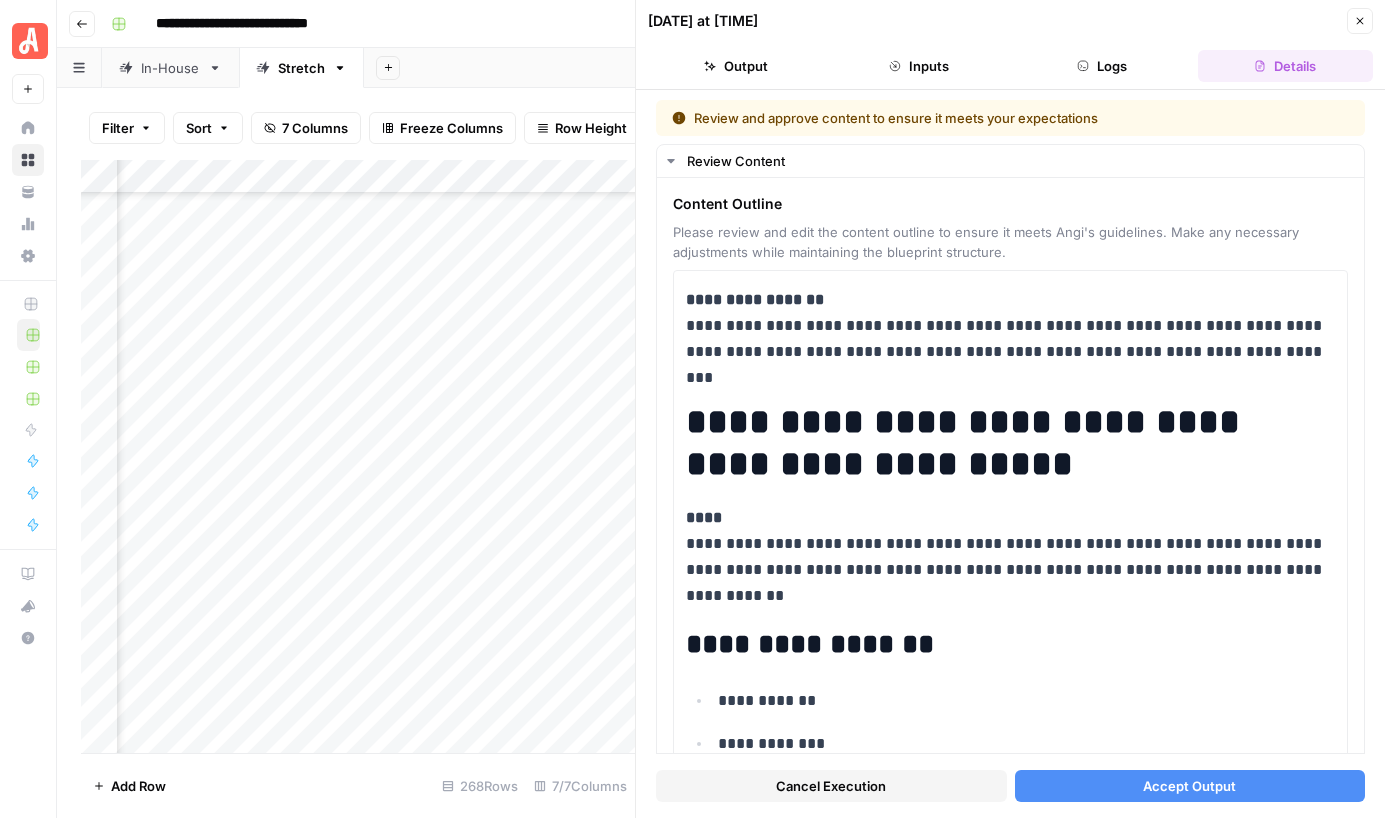 click on "Accept Output" at bounding box center [1189, 786] 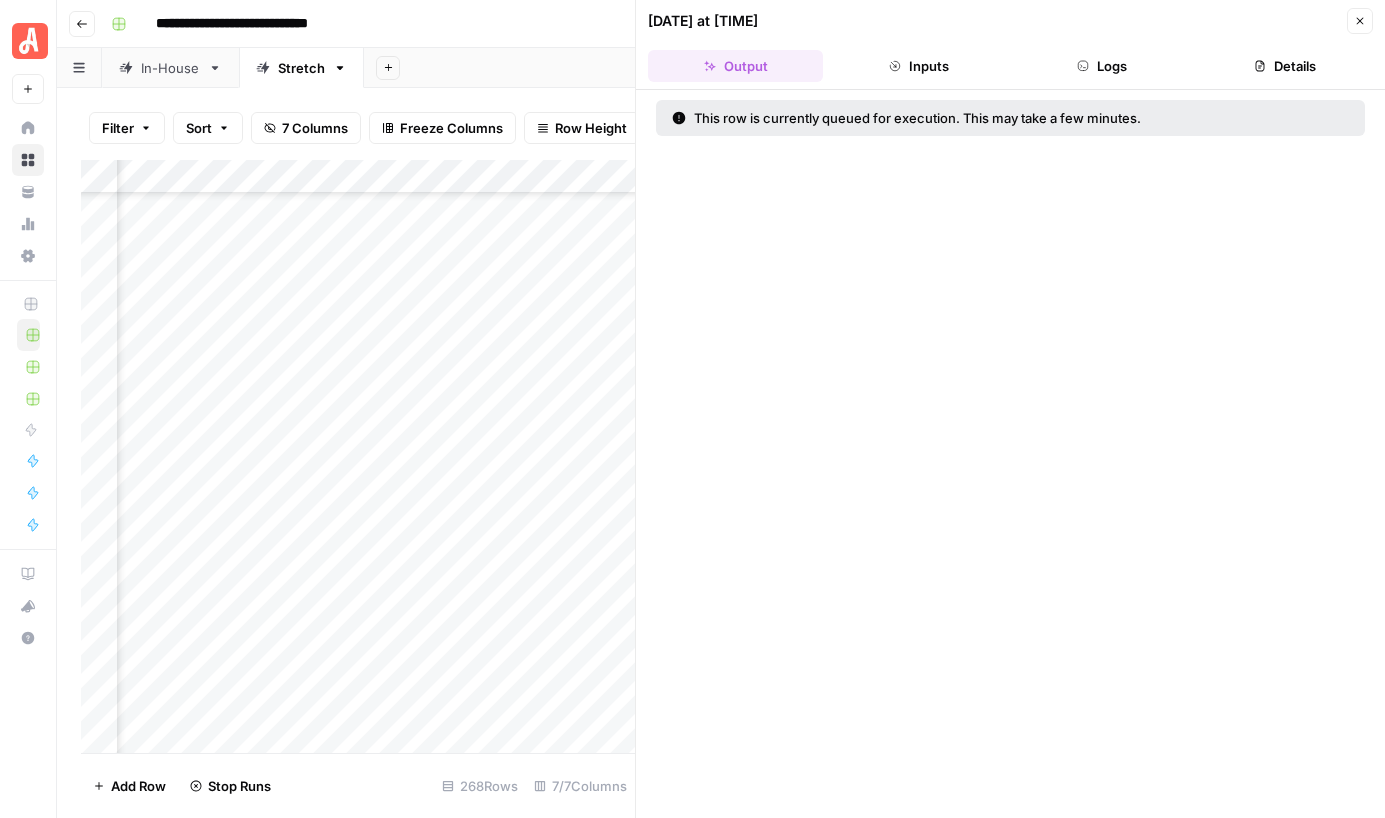 click 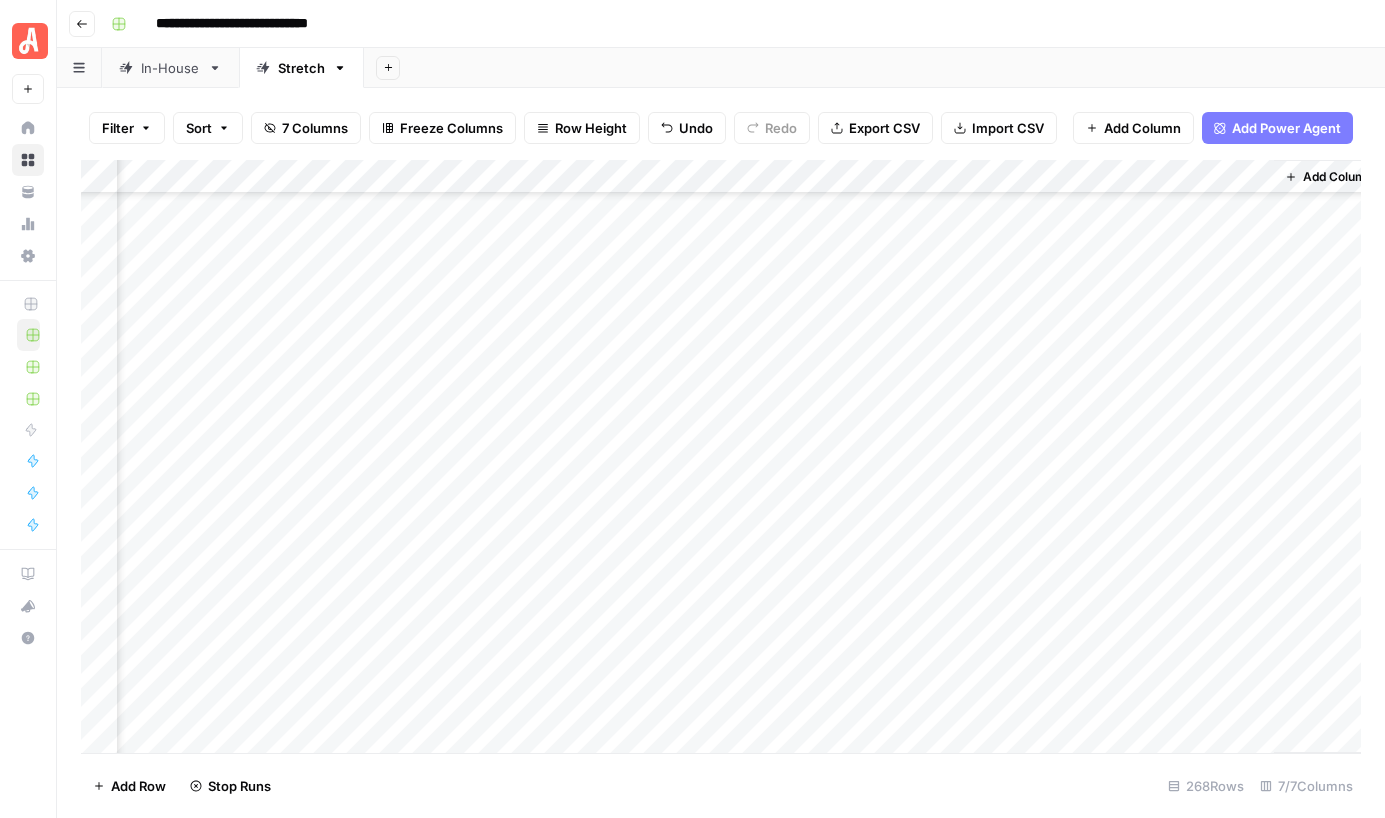 click on "Add Column" at bounding box center (721, 456) 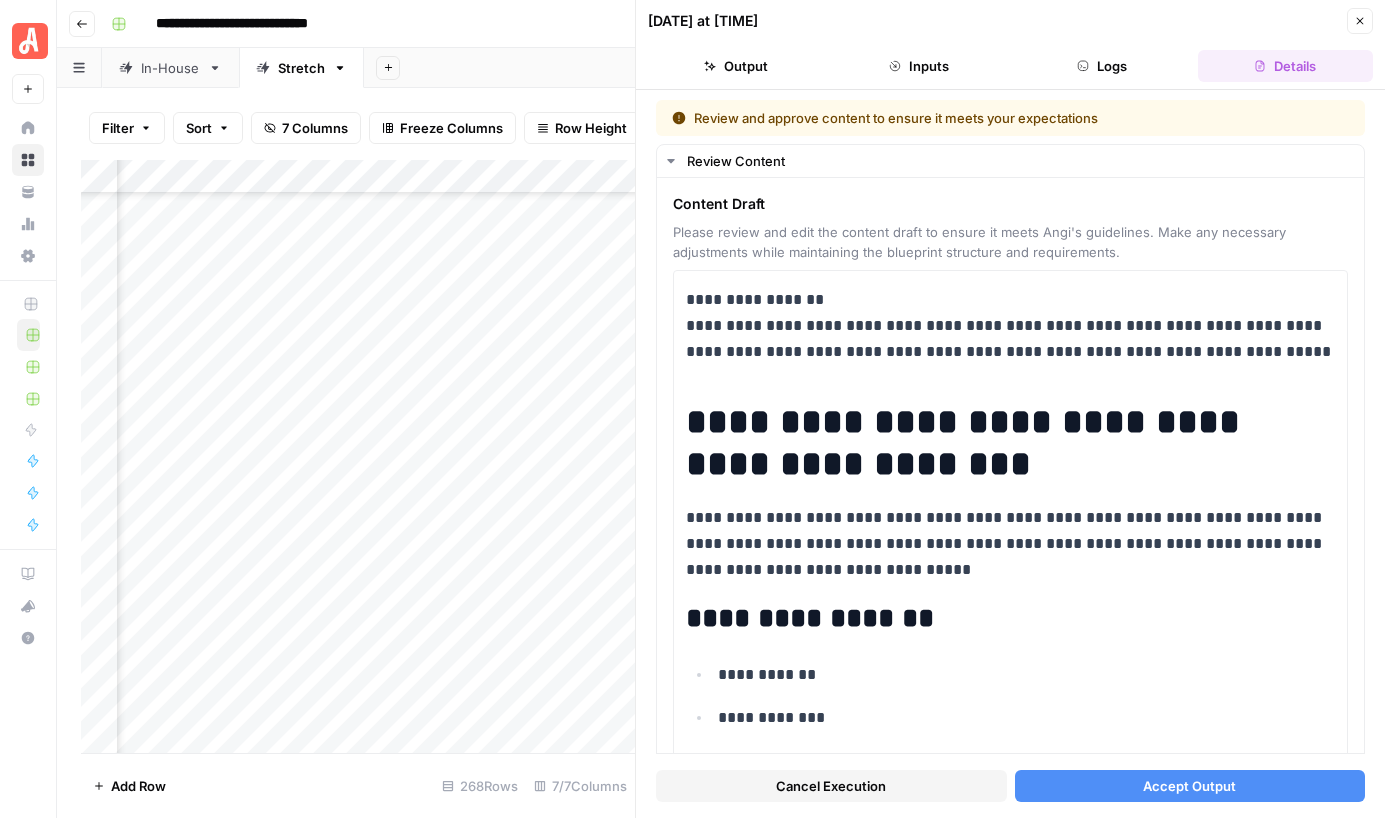 click on "Accept Output" at bounding box center [1189, 786] 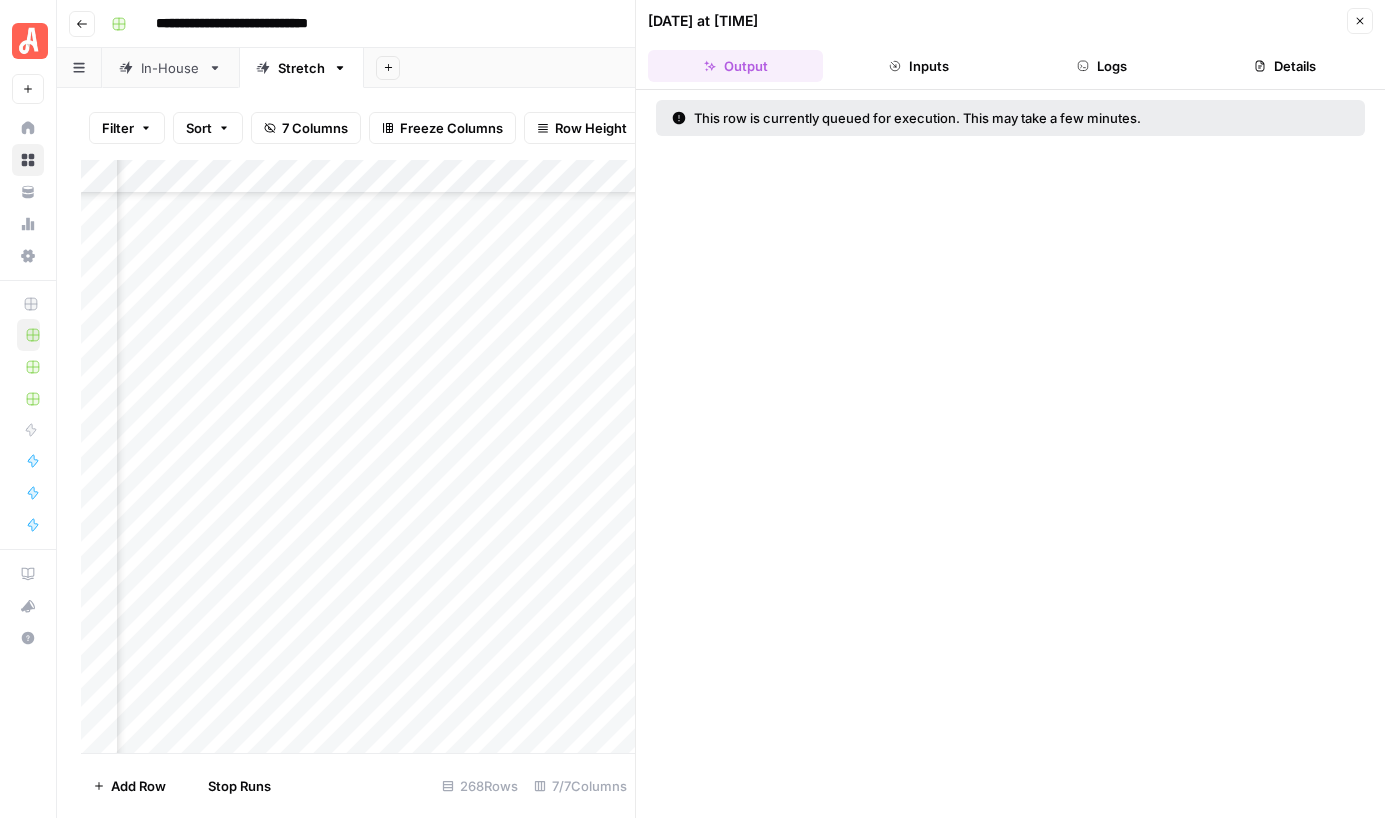 click 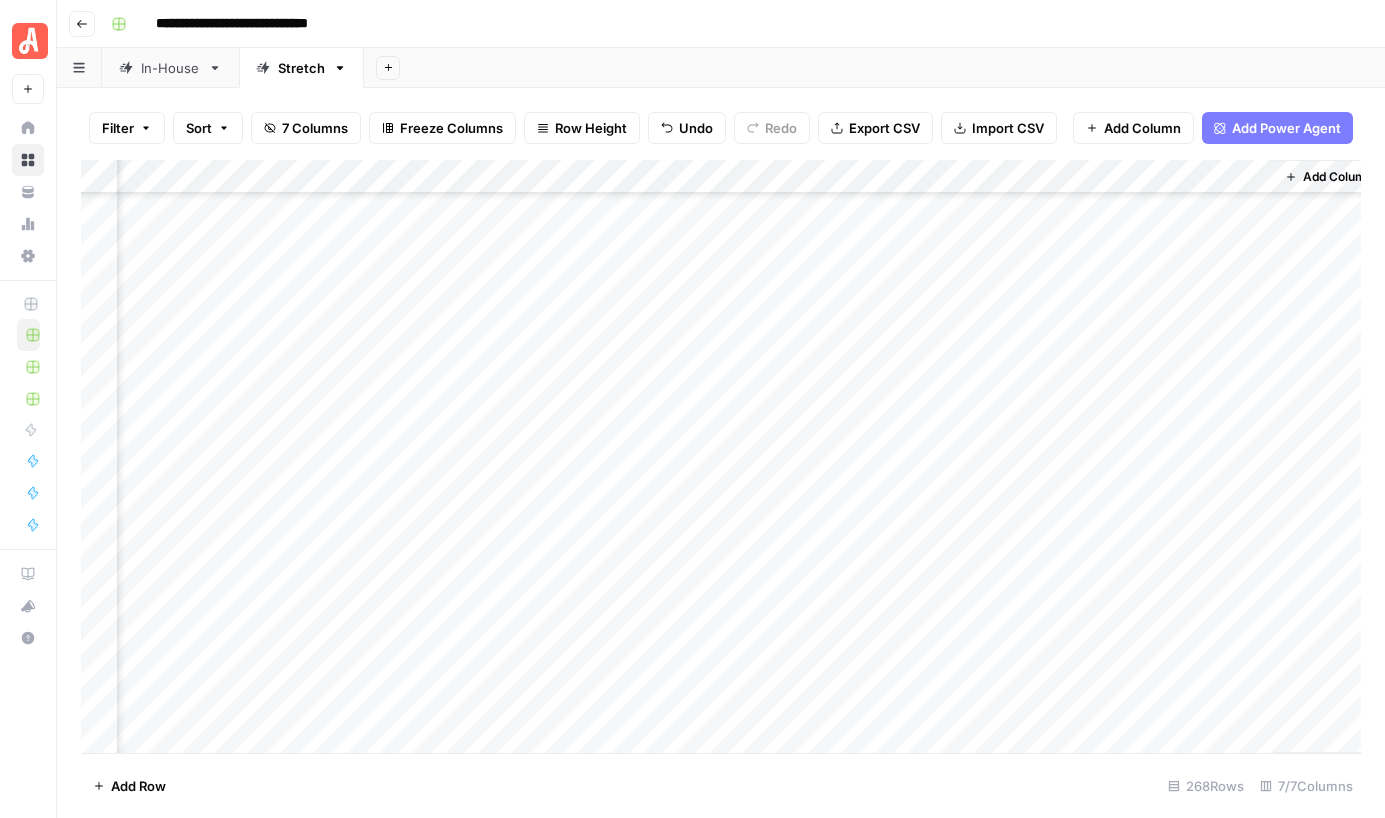 click on "Add Column" at bounding box center [721, 456] 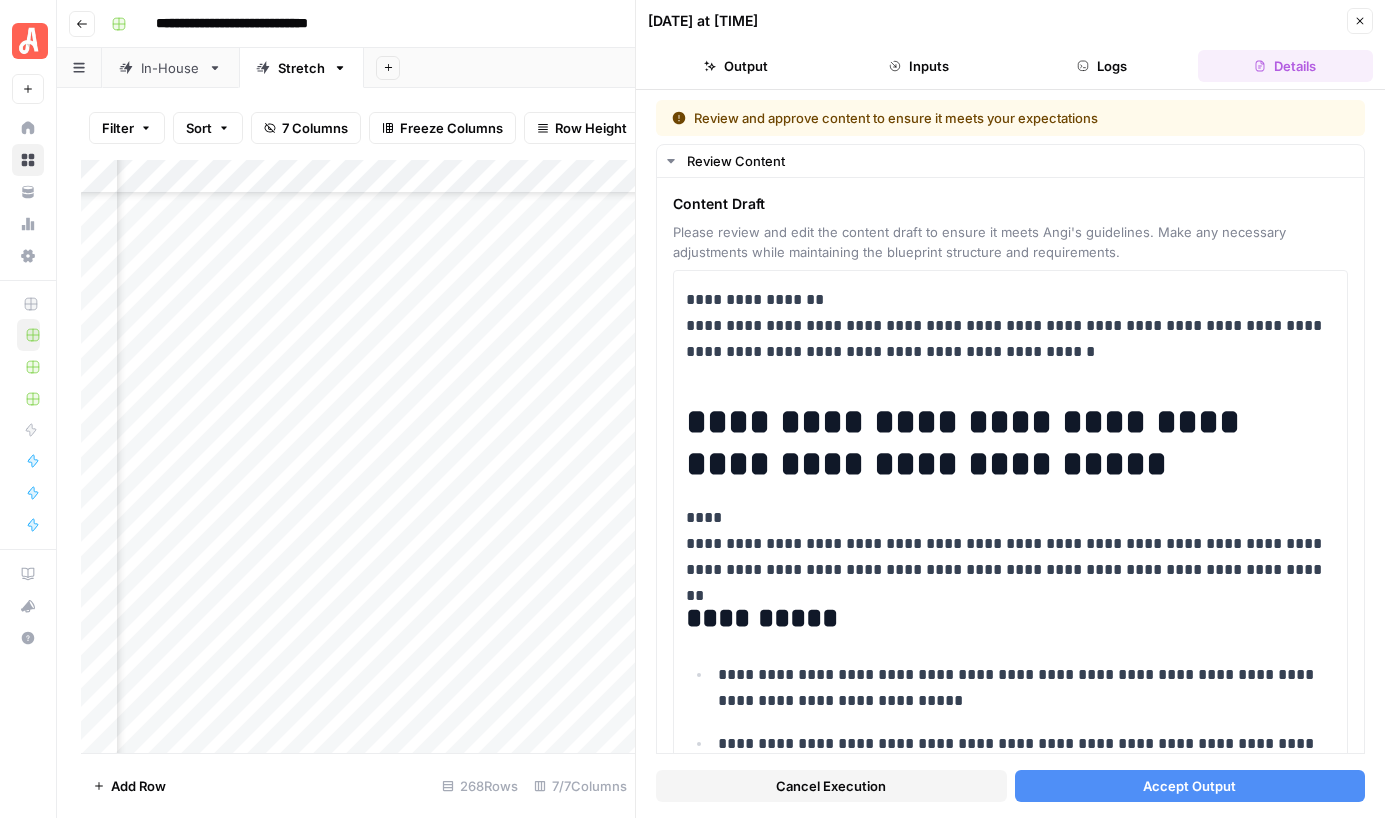 click on "Accept Output" at bounding box center [1190, 786] 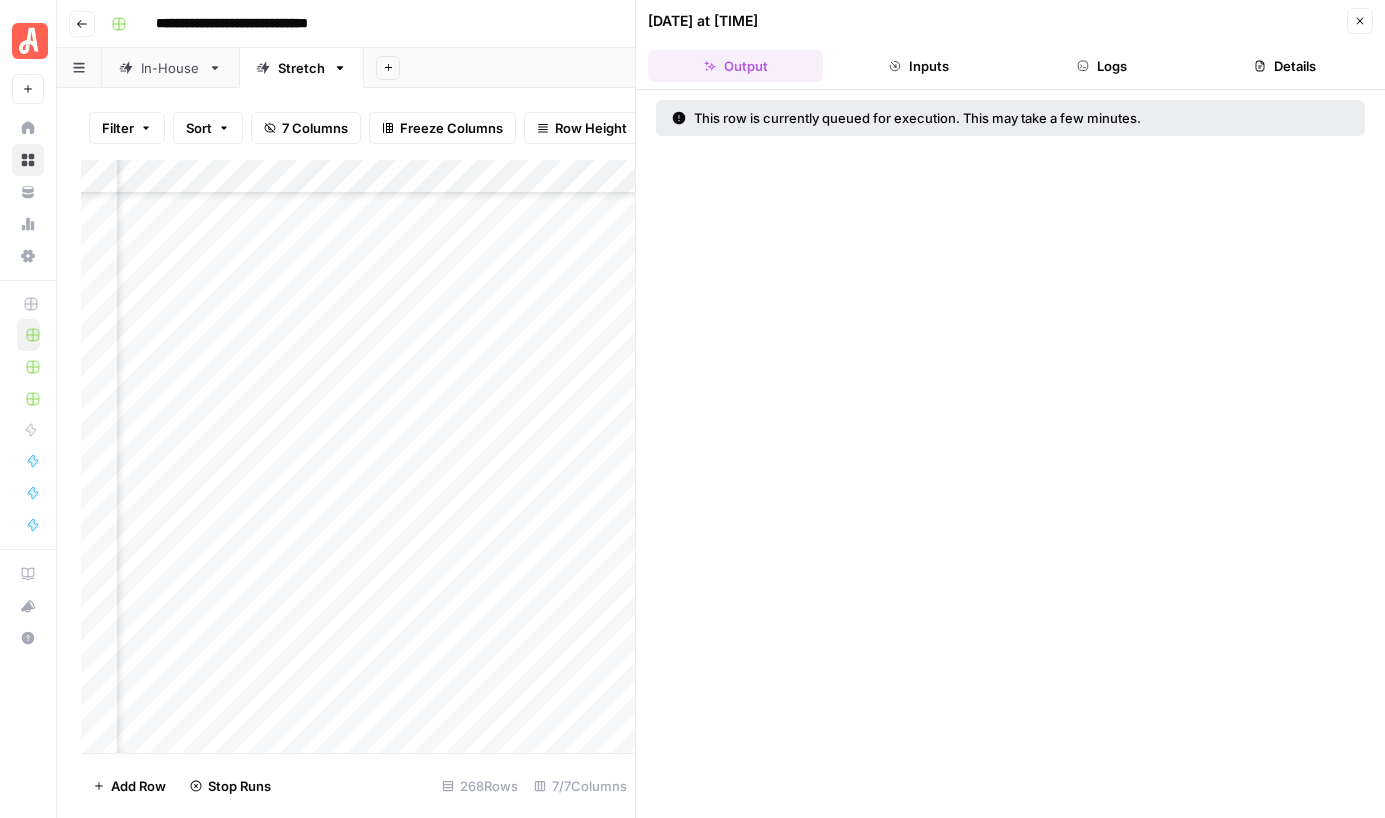 click 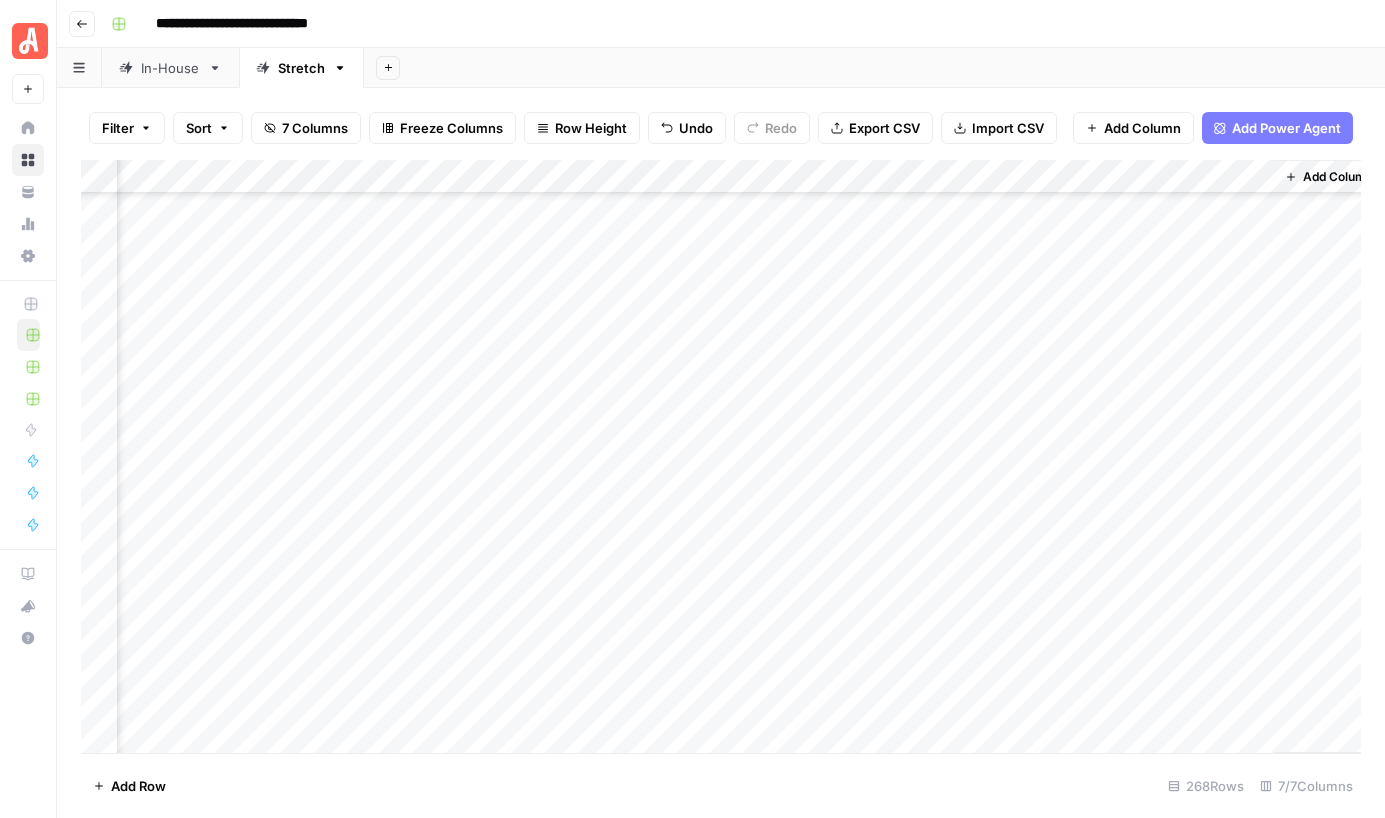 click on "Add Column" at bounding box center [721, 456] 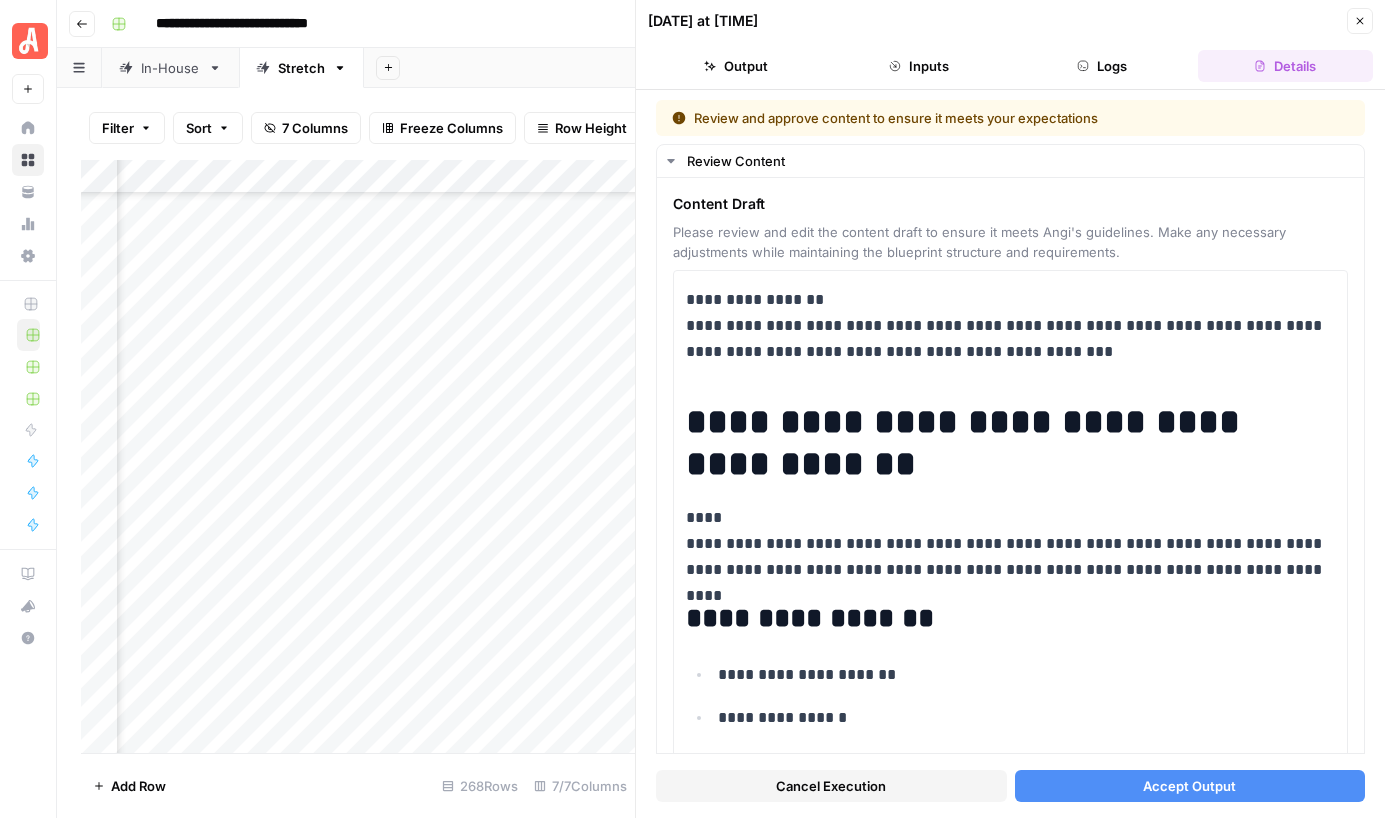 click on "Accept Output" at bounding box center [1189, 786] 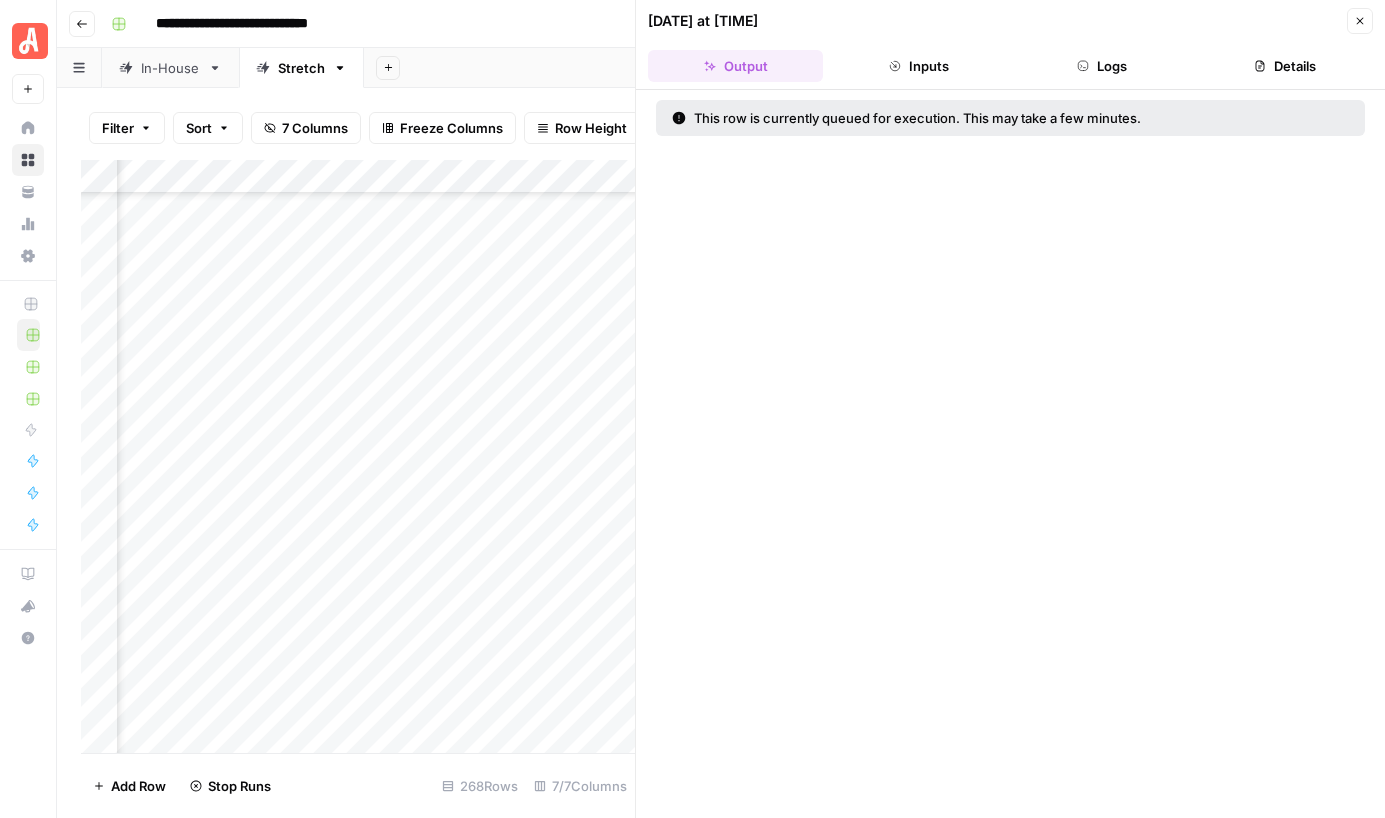 click 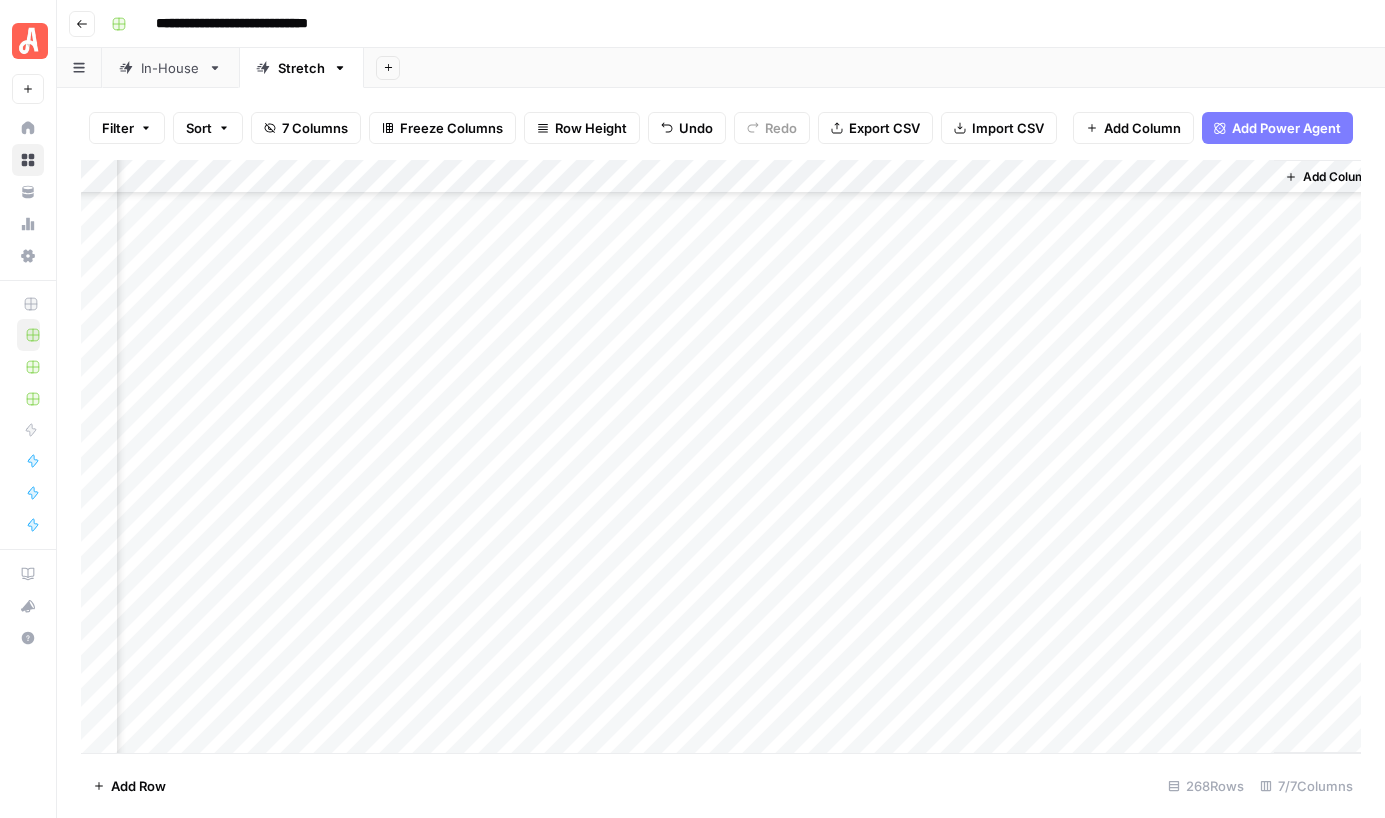 click on "Add Column" at bounding box center (721, 456) 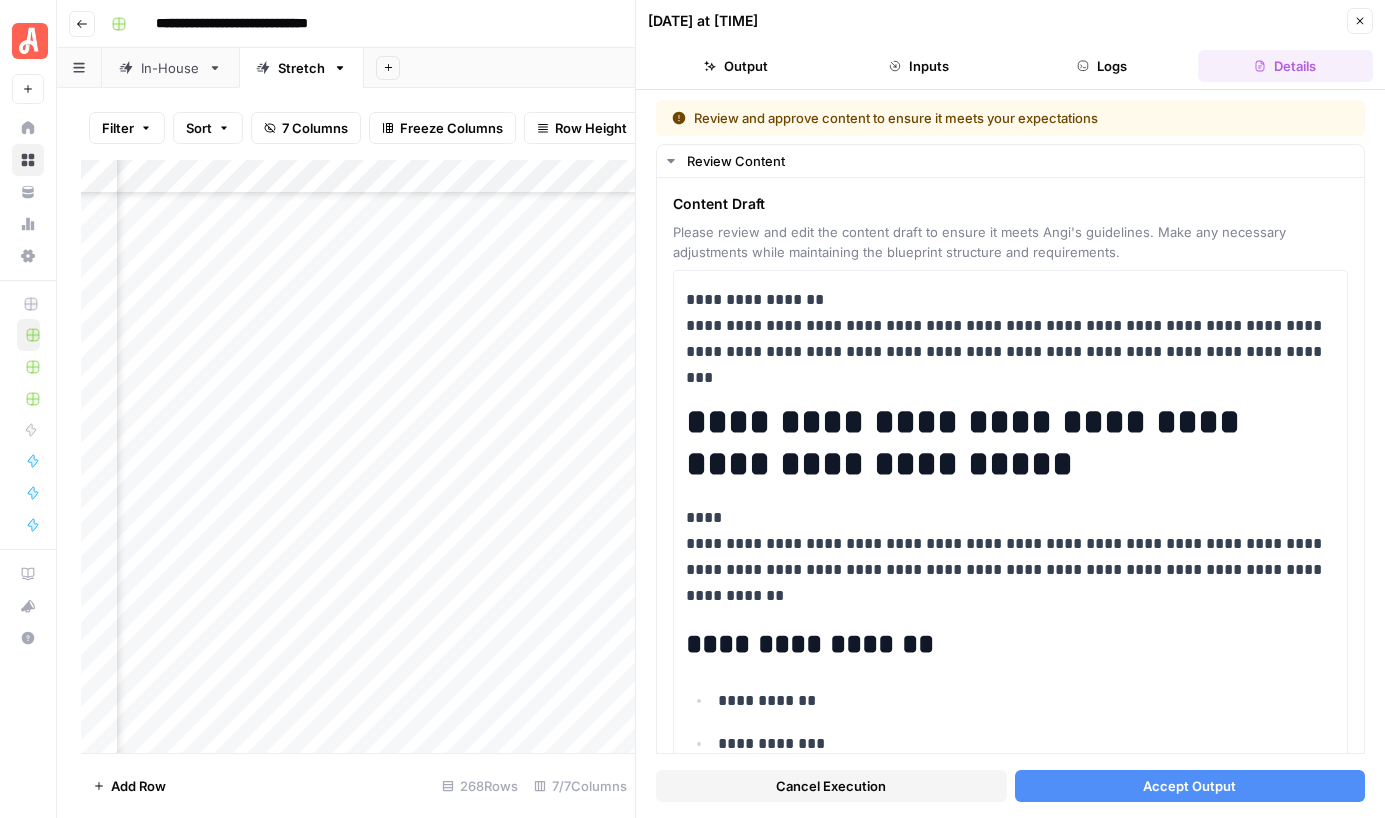 click on "Accept Output" at bounding box center (1189, 786) 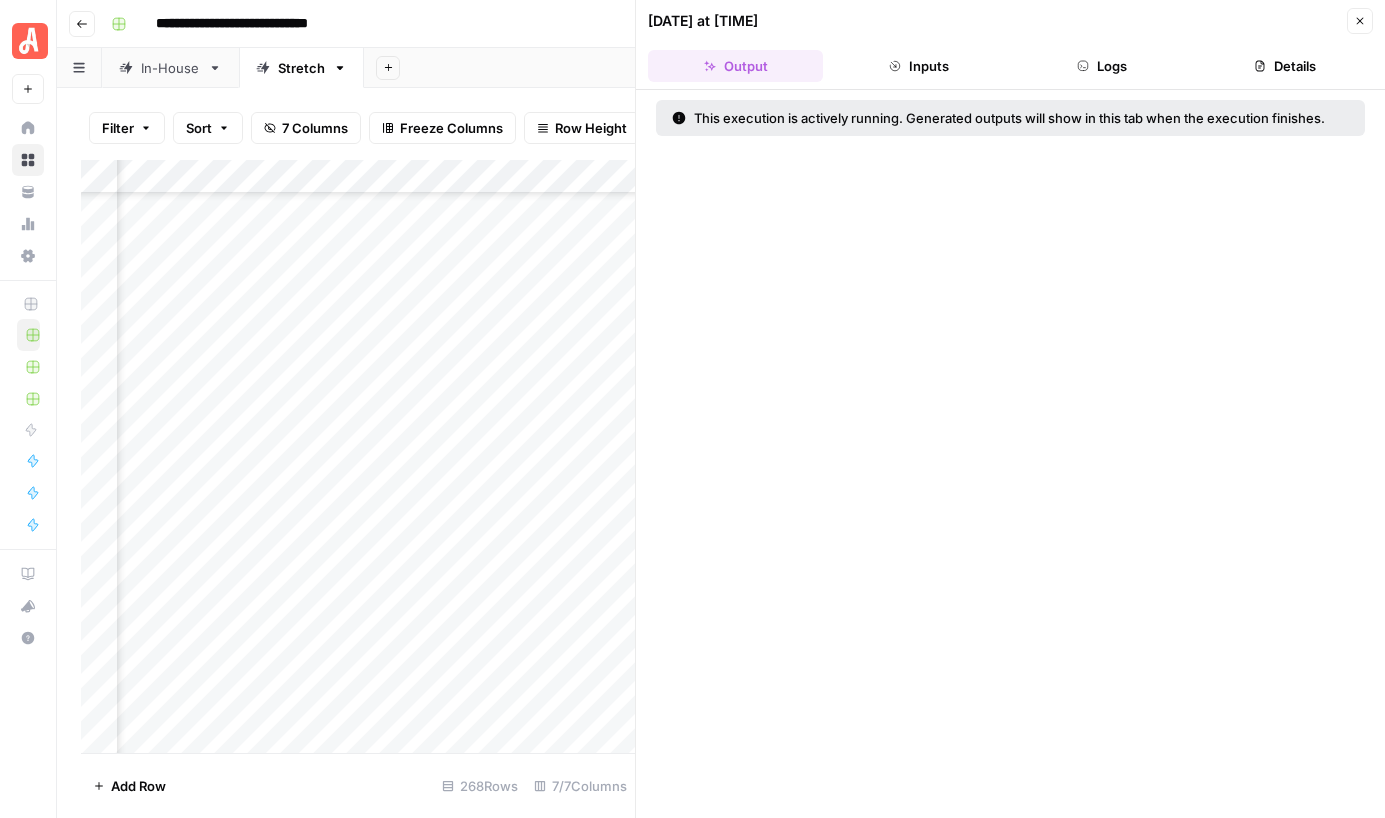 click 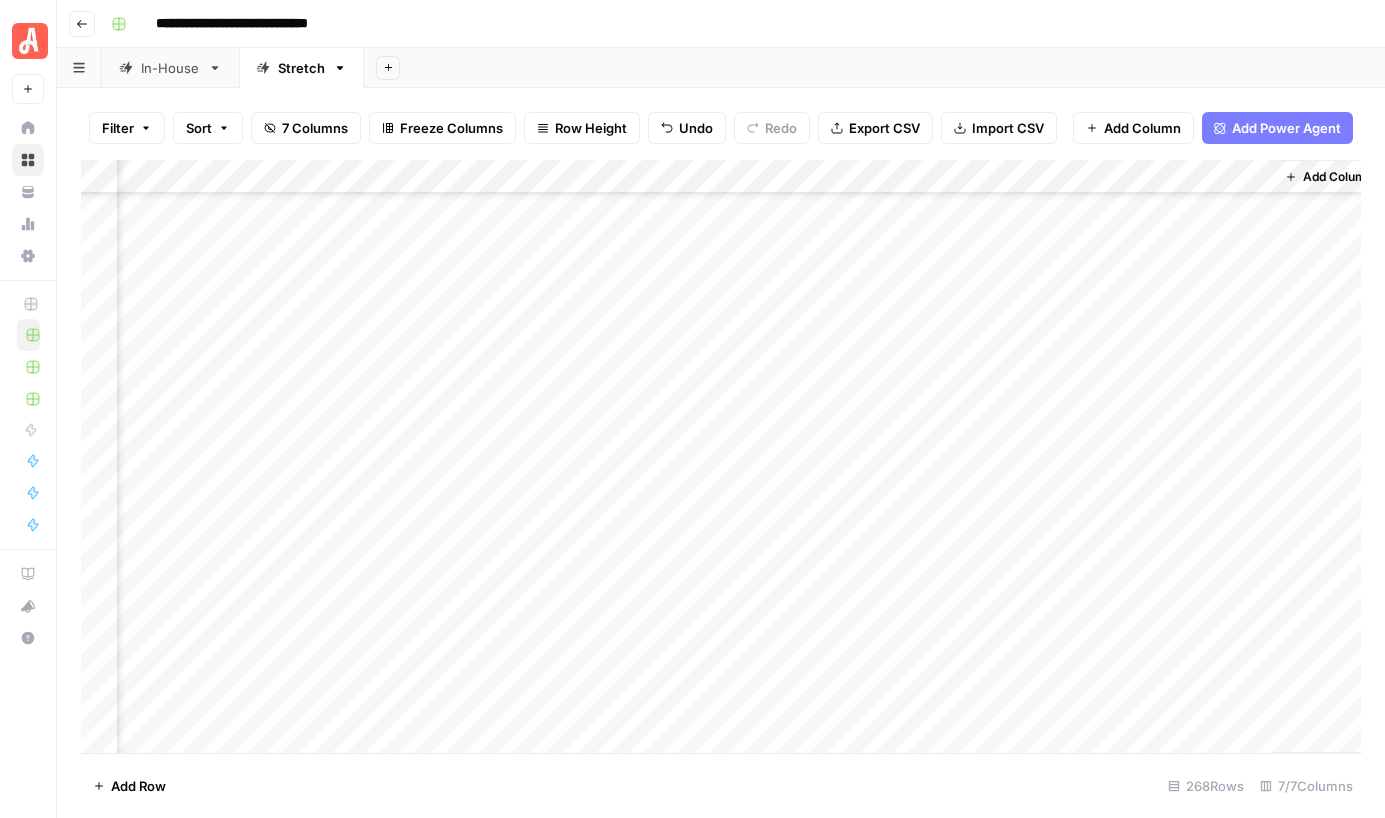 click on "Add Column" at bounding box center (721, 456) 